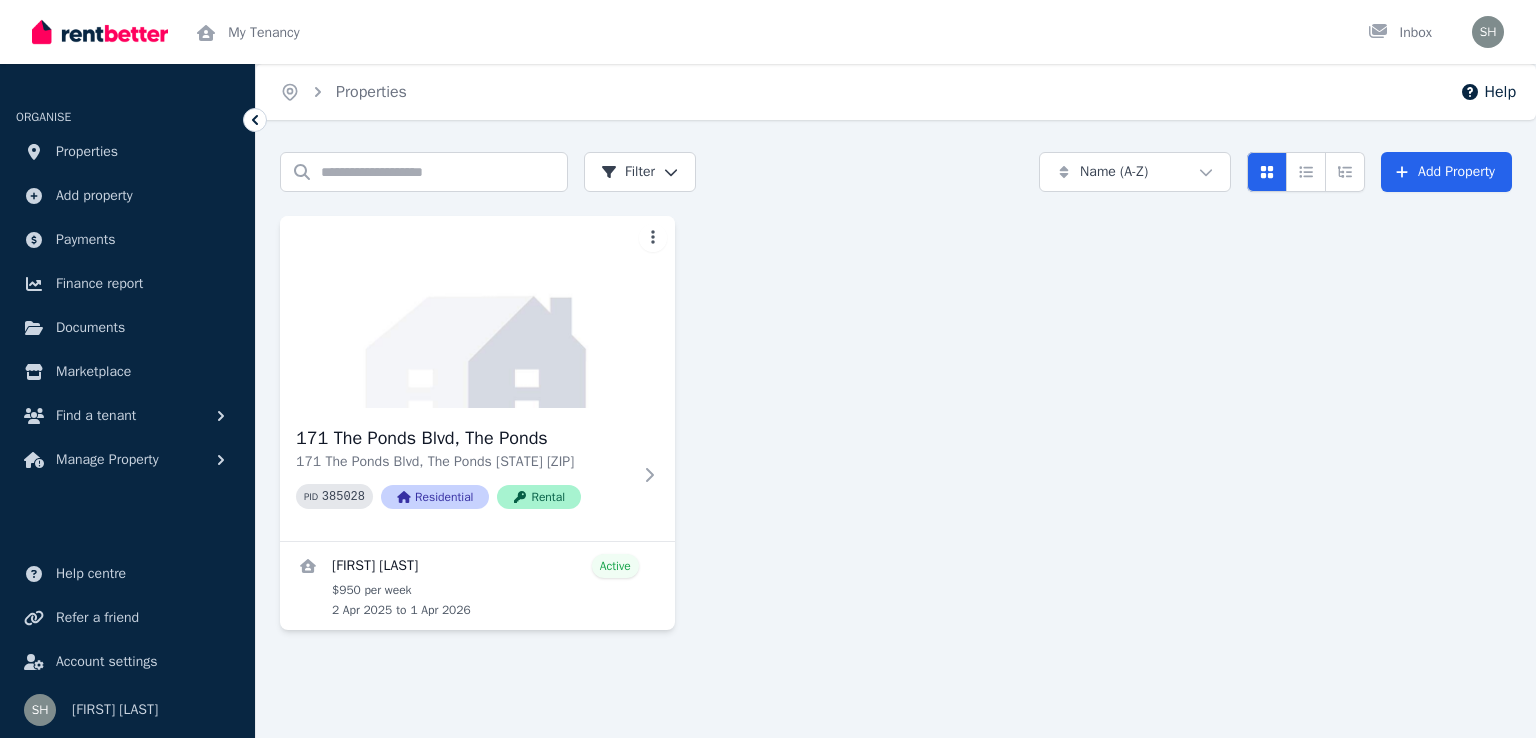 scroll, scrollTop: 0, scrollLeft: 0, axis: both 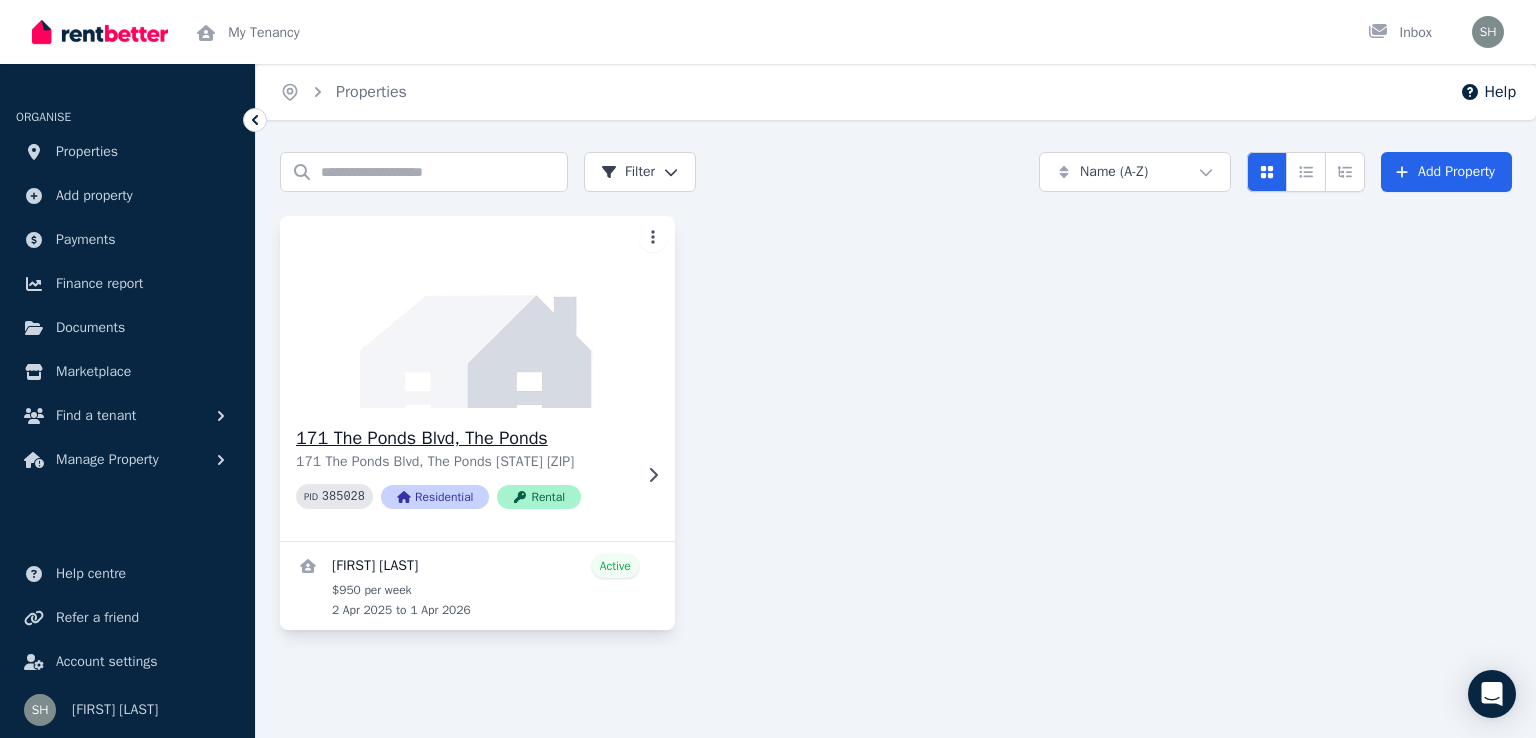 click on "171 The Ponds Blvd, The Ponds" at bounding box center [463, 438] 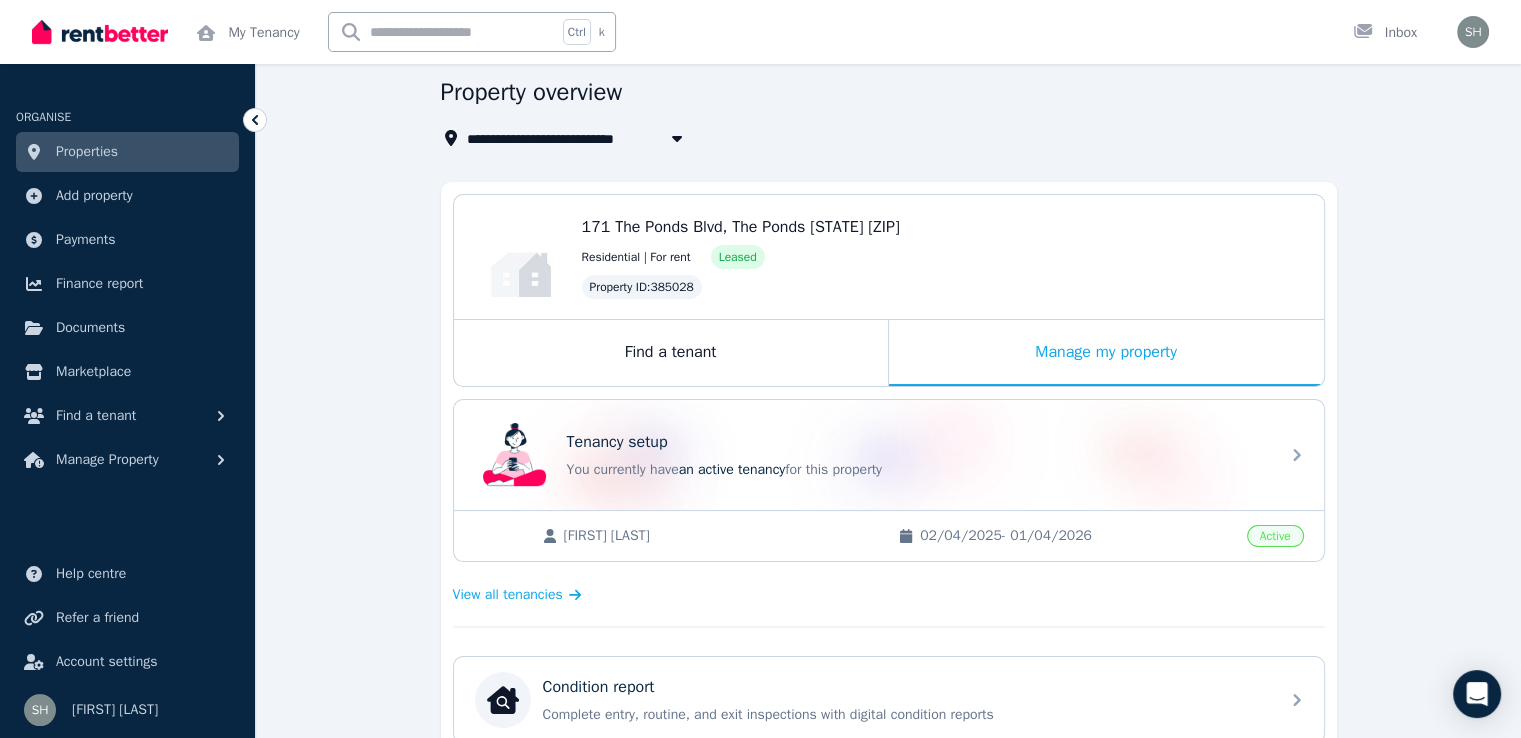 scroll, scrollTop: 0, scrollLeft: 0, axis: both 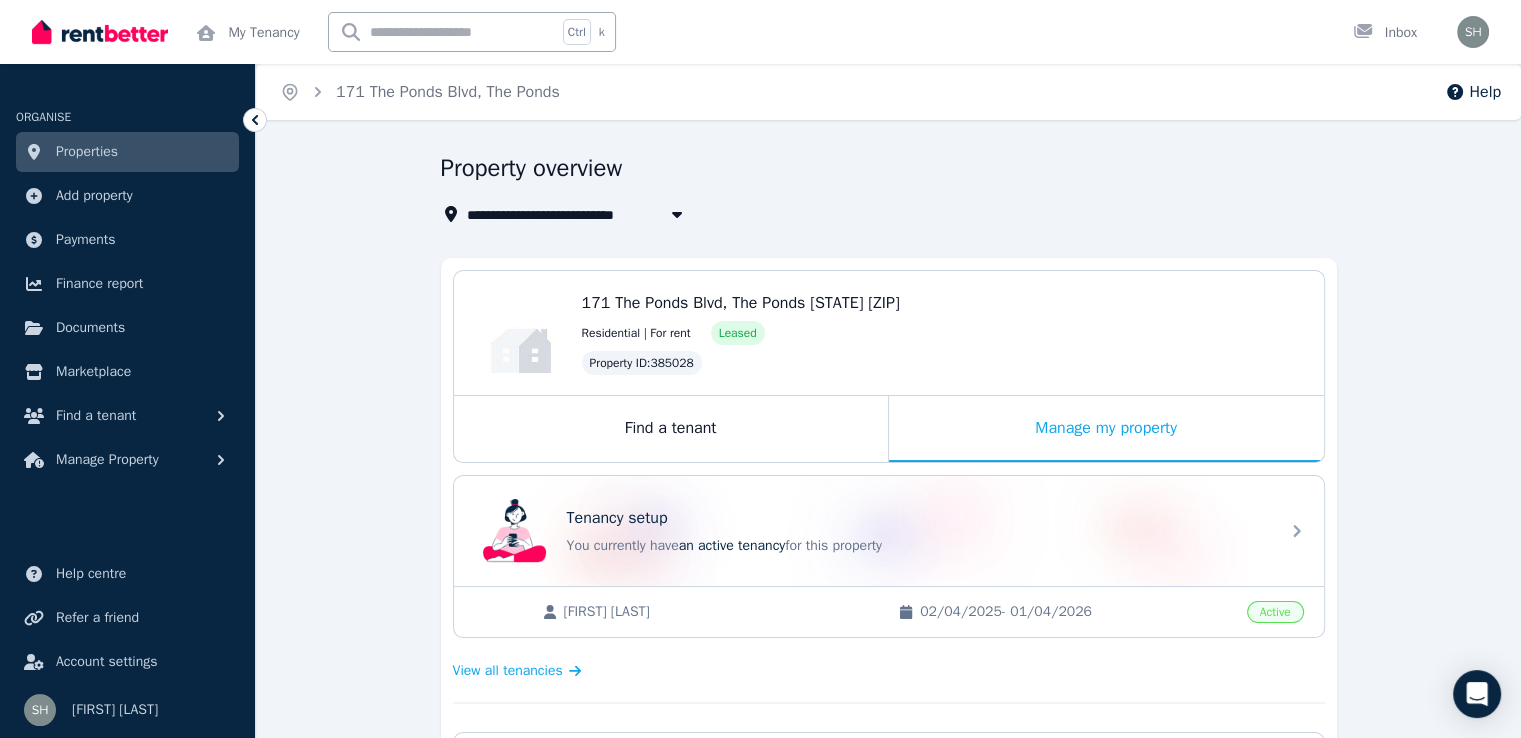 click on "**********" at bounding box center [888, 830] 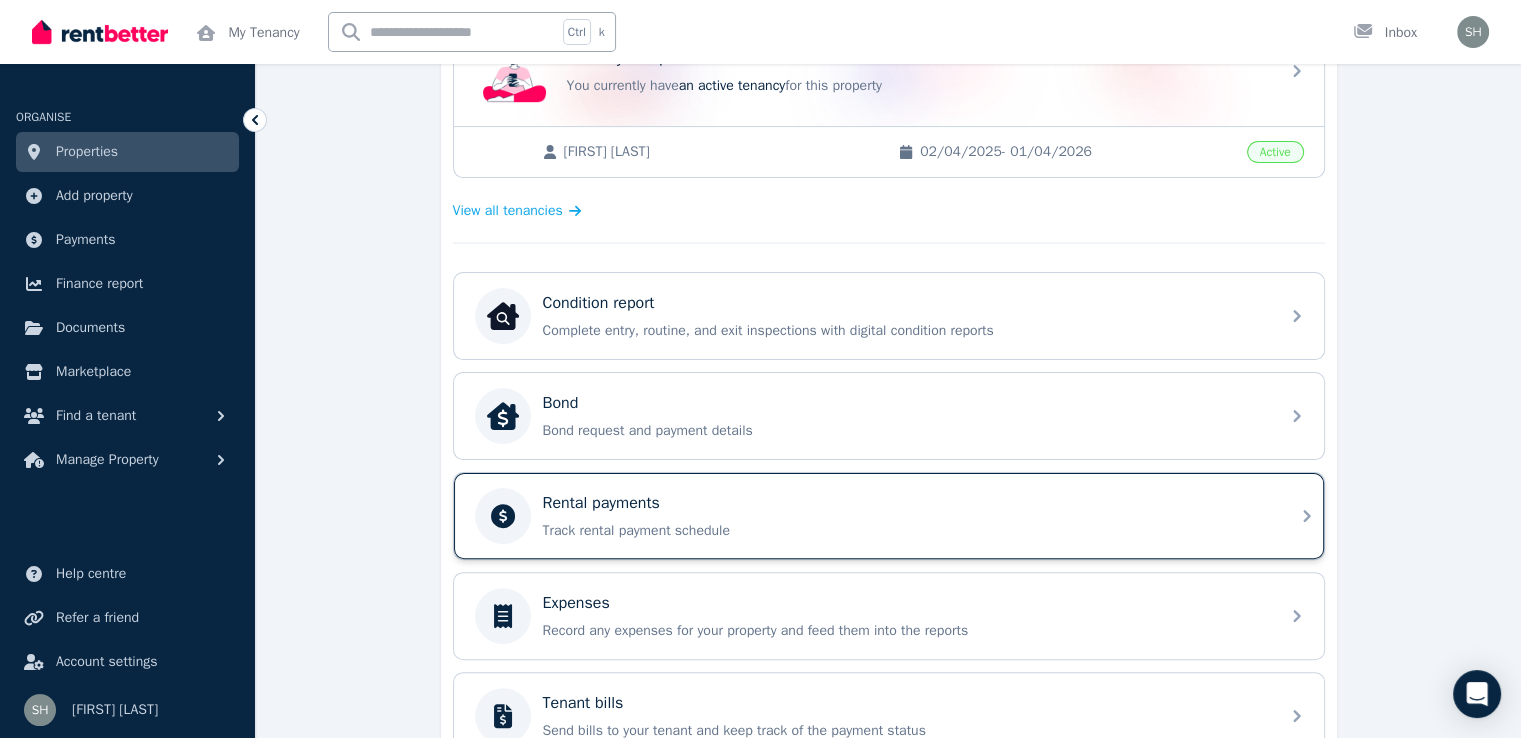 scroll, scrollTop: 464, scrollLeft: 0, axis: vertical 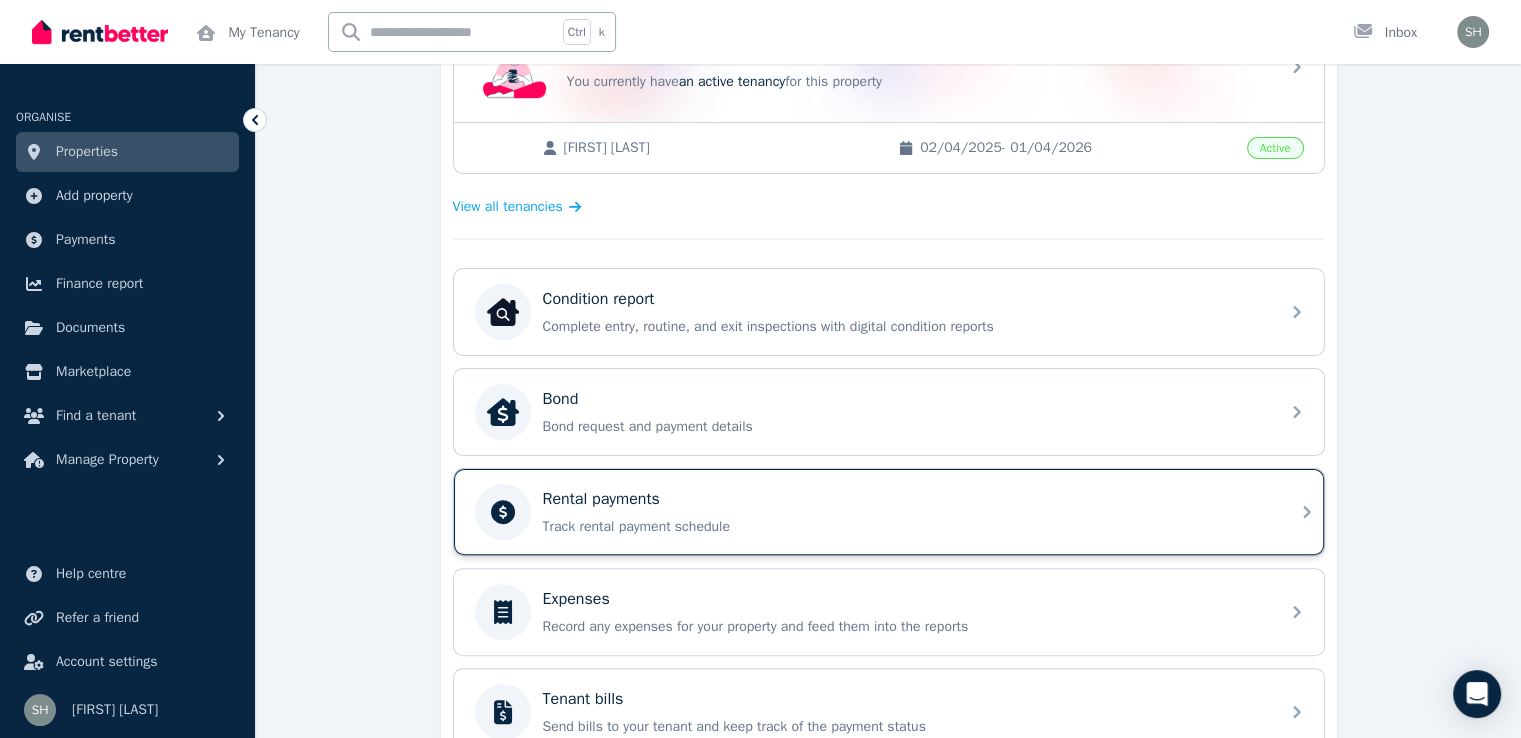 click on "Rental payments Track rental payment schedule" at bounding box center (905, 512) 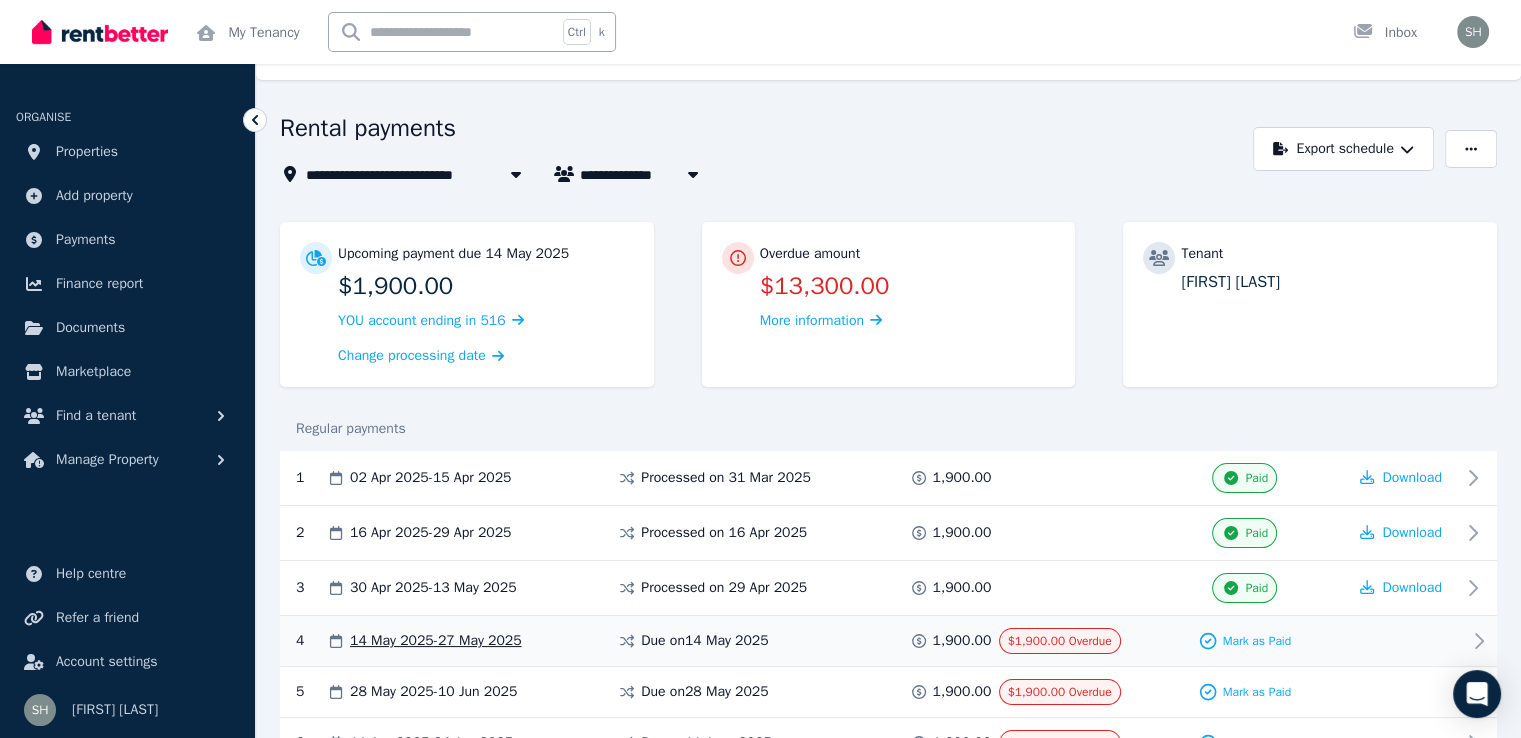 scroll, scrollTop: 0, scrollLeft: 0, axis: both 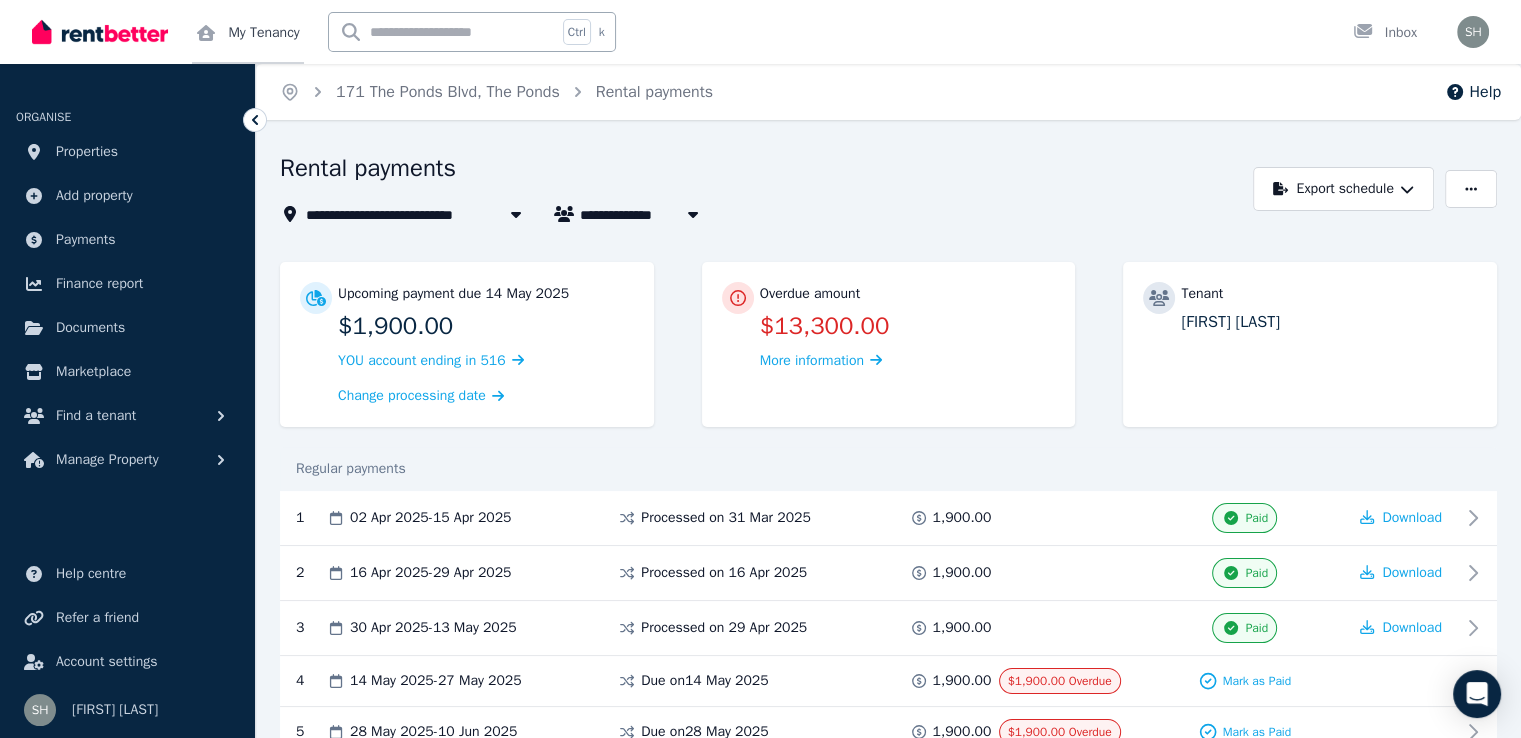 click on "My Tenancy" at bounding box center (247, 32) 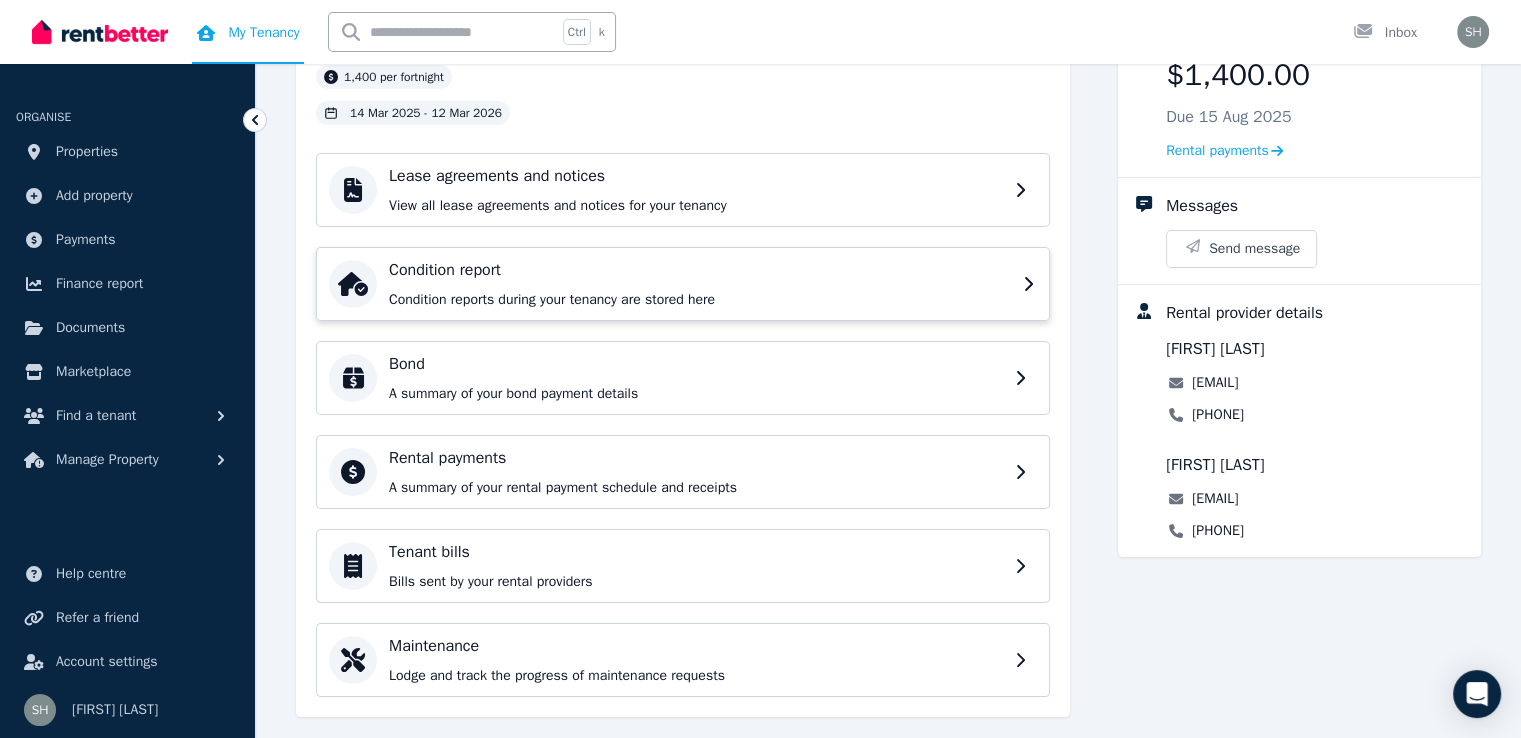 scroll, scrollTop: 200, scrollLeft: 0, axis: vertical 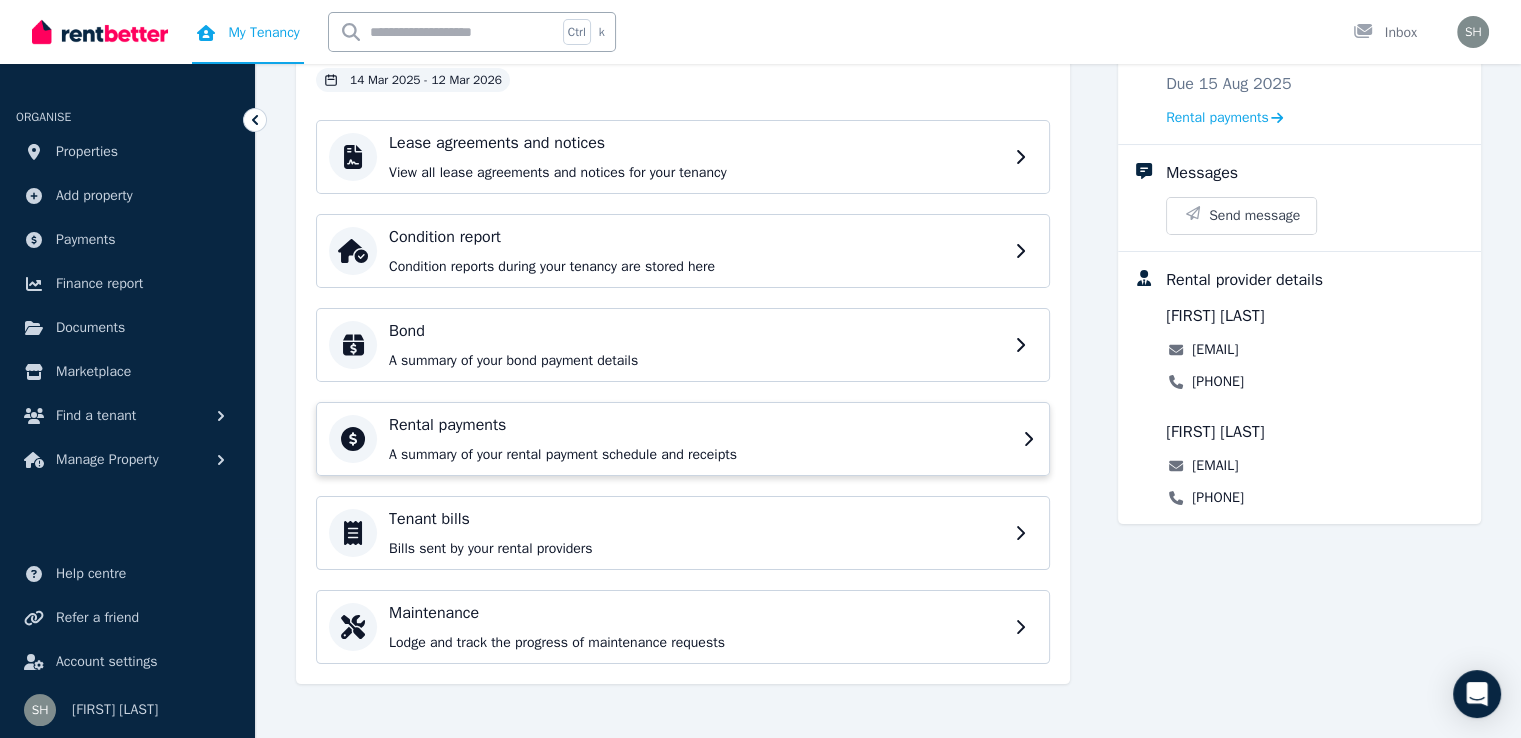 click on "A summary of your rental payment schedule and receipts" at bounding box center (700, 455) 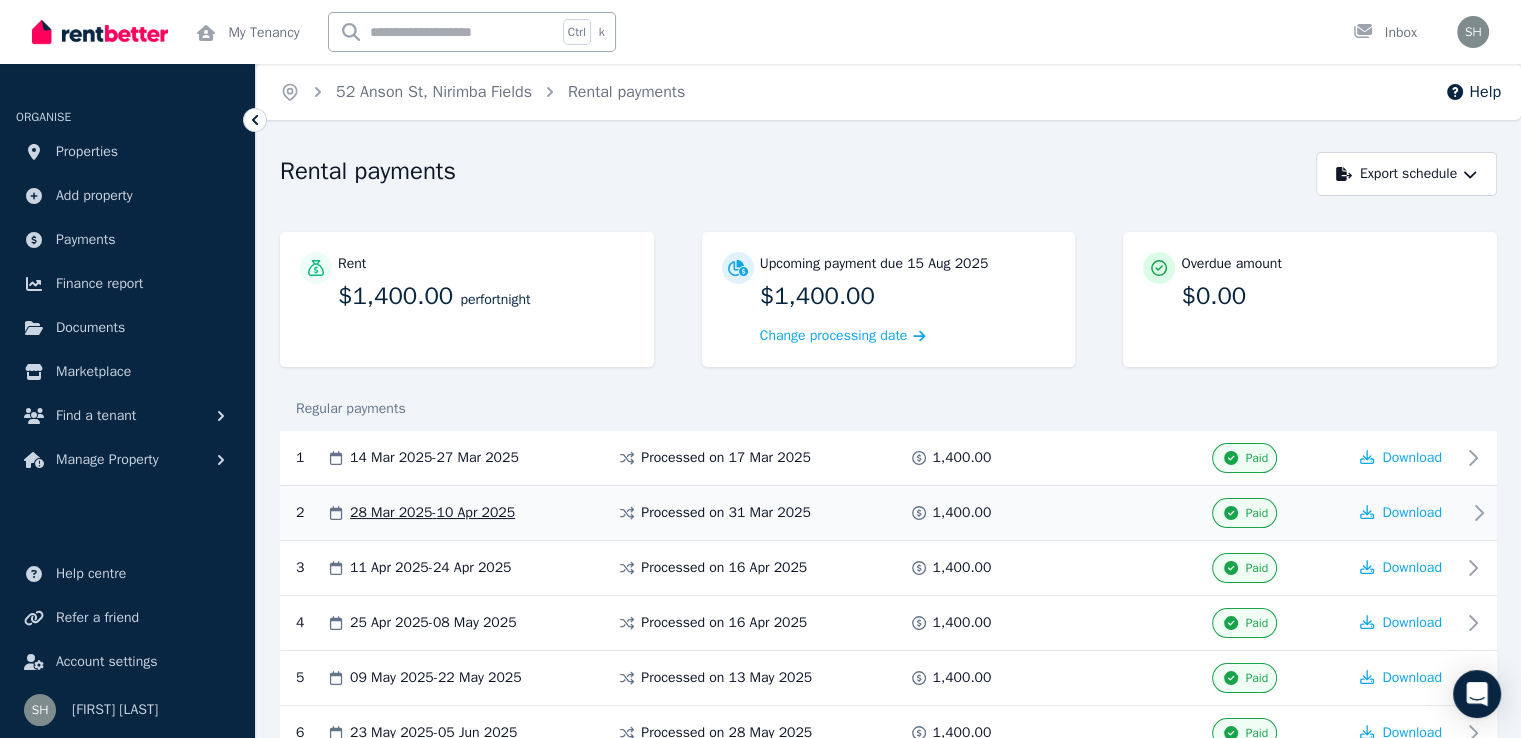 scroll, scrollTop: 0, scrollLeft: 0, axis: both 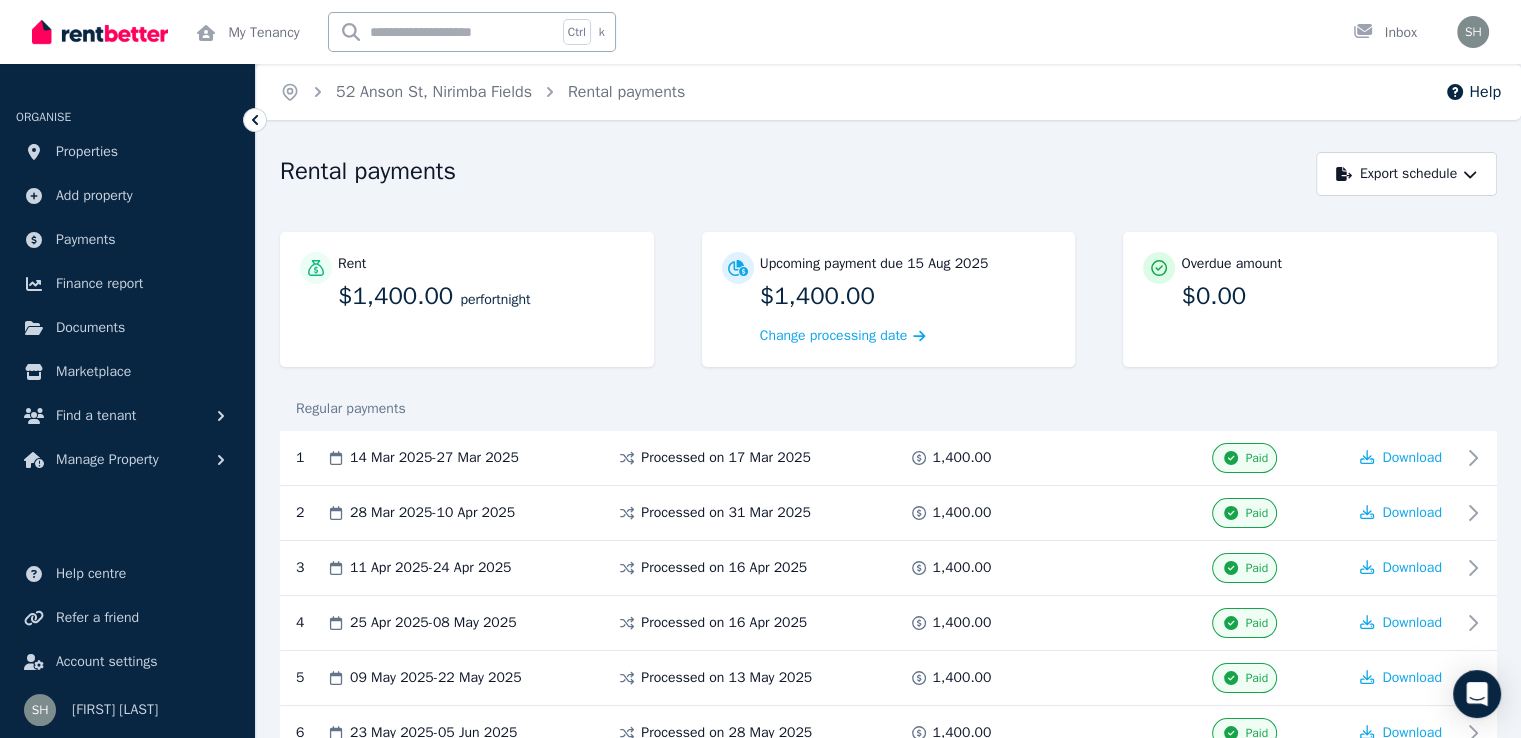 click at bounding box center [100, 32] 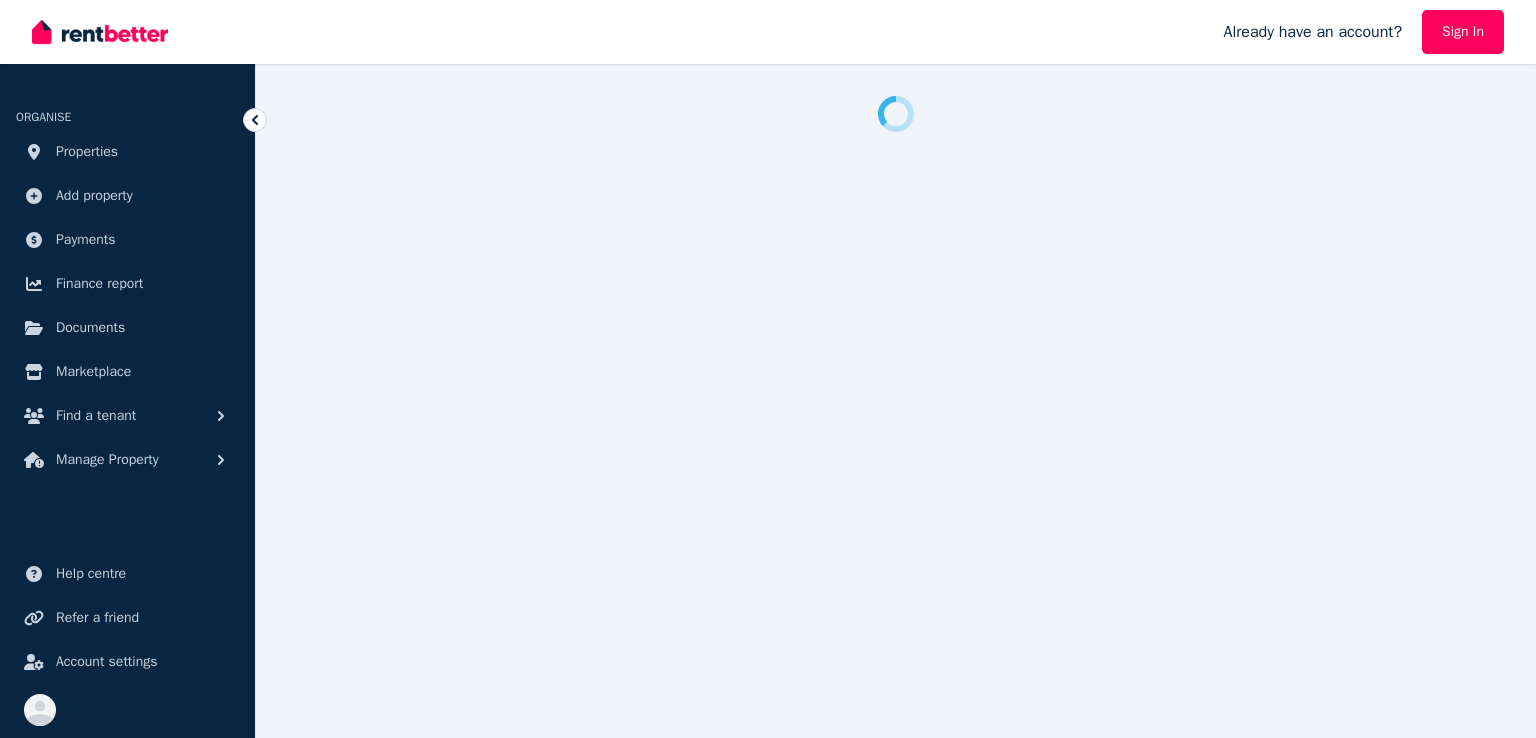 scroll, scrollTop: 0, scrollLeft: 0, axis: both 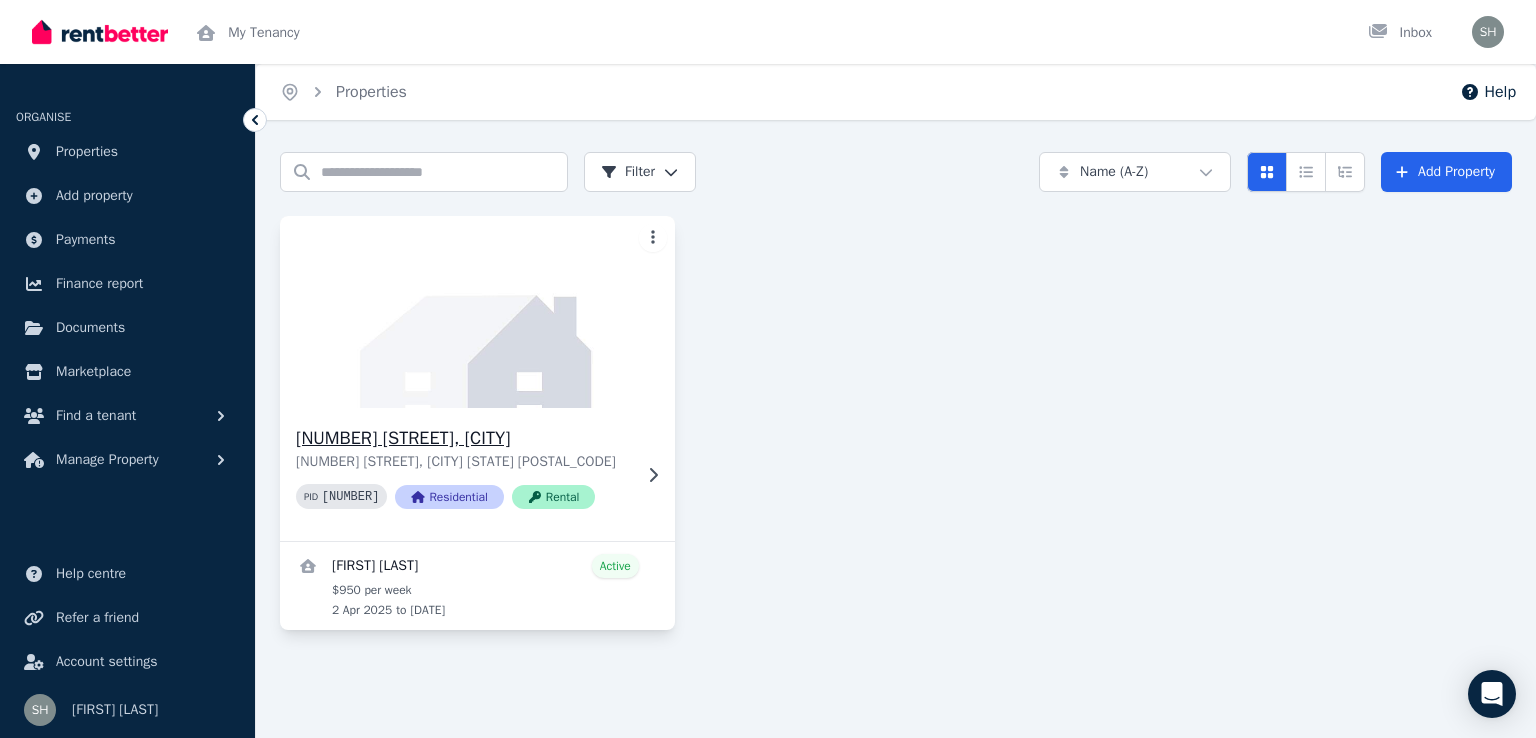 click on "[NUMBER] [STREET], [CITY] [STATE] [POSTAL_CODE]" at bounding box center [463, 462] 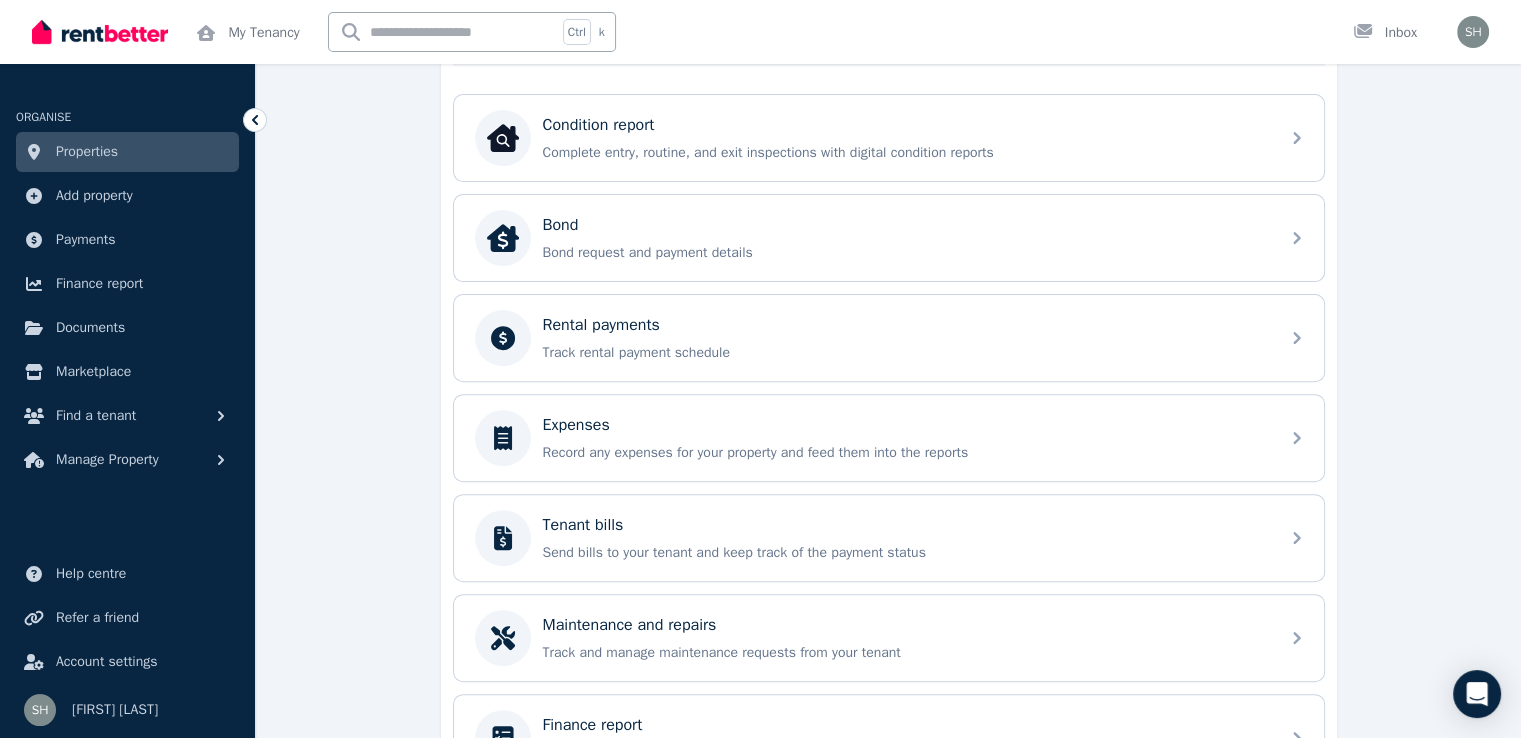 scroll, scrollTop: 640, scrollLeft: 0, axis: vertical 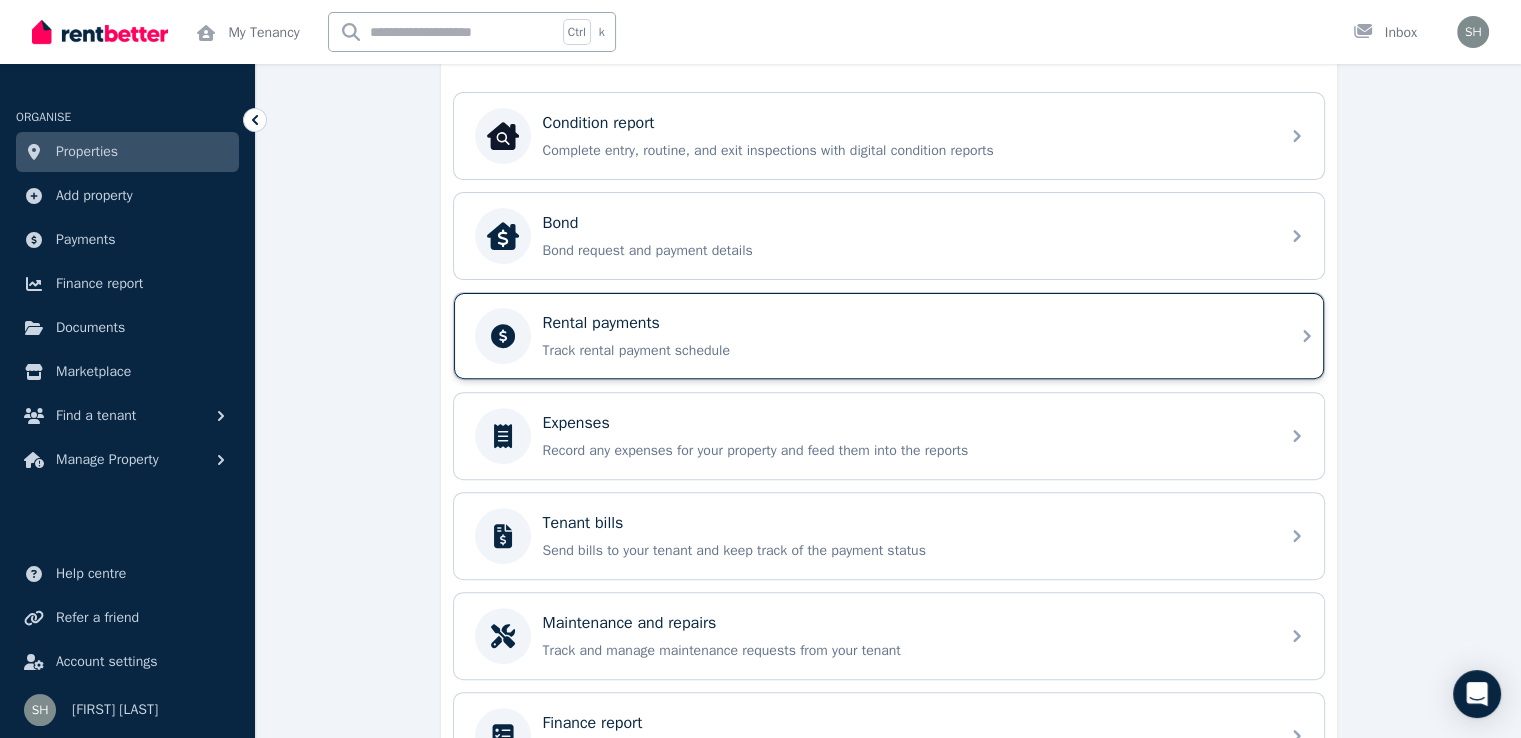 click on "Rental payments" at bounding box center (905, 323) 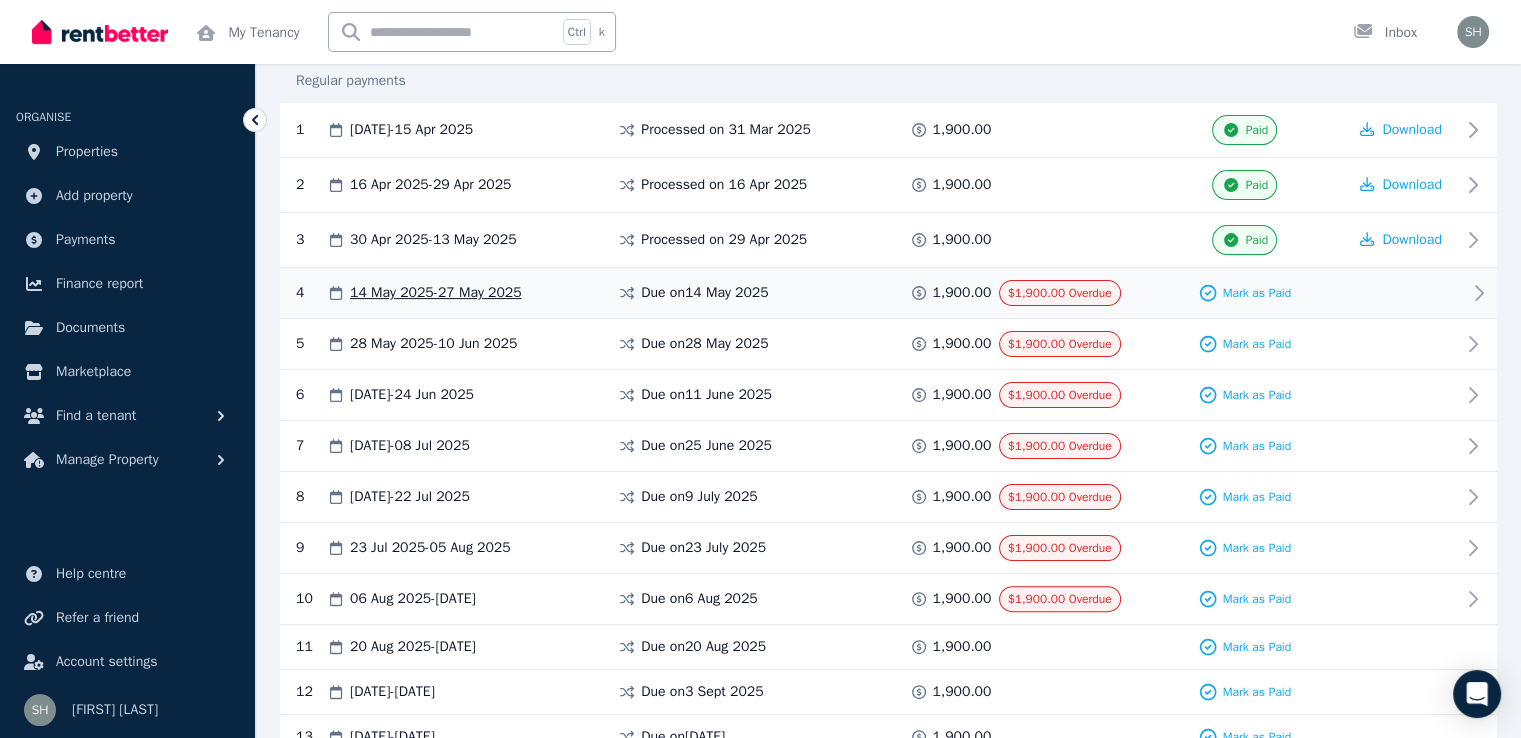 scroll, scrollTop: 387, scrollLeft: 0, axis: vertical 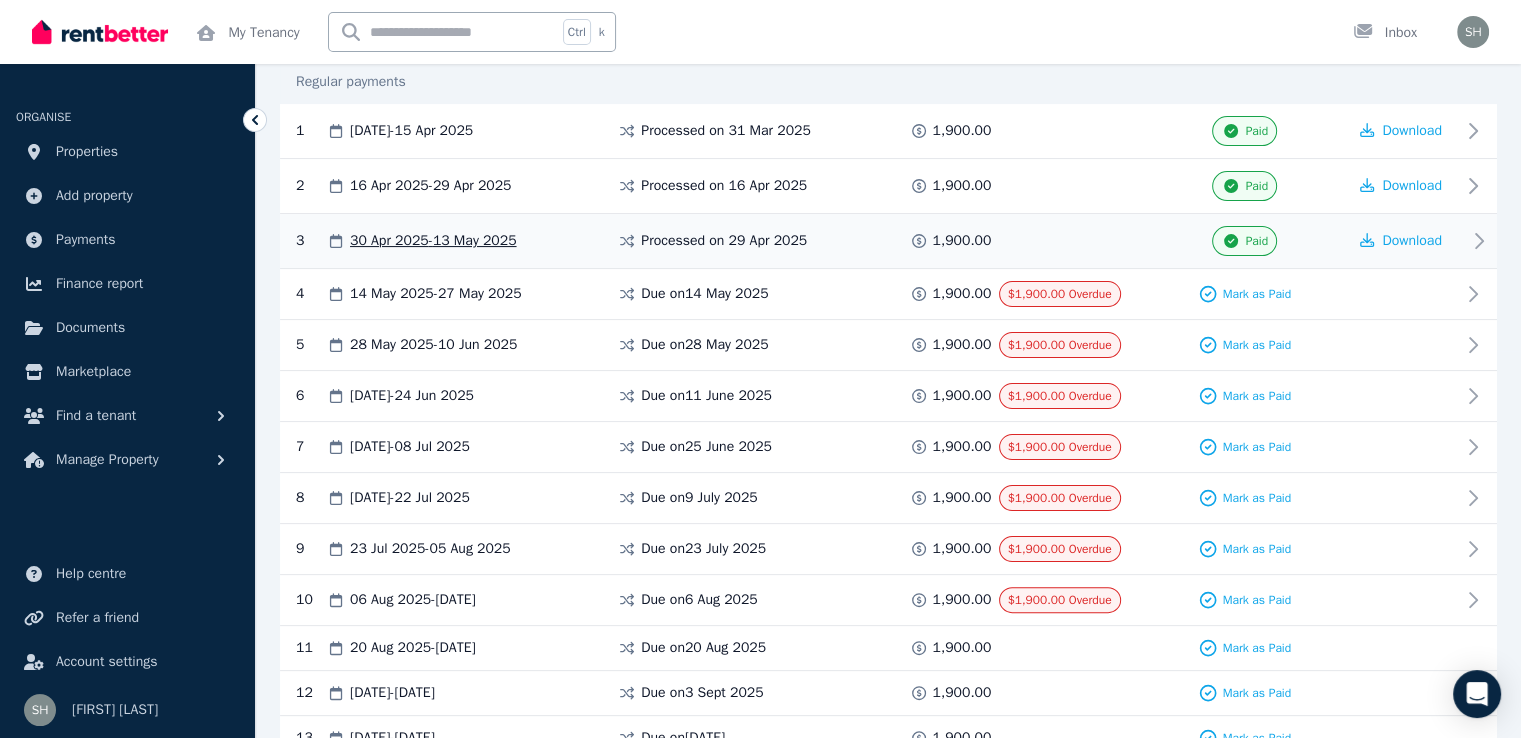 click on "Paid" at bounding box center [1256, 241] 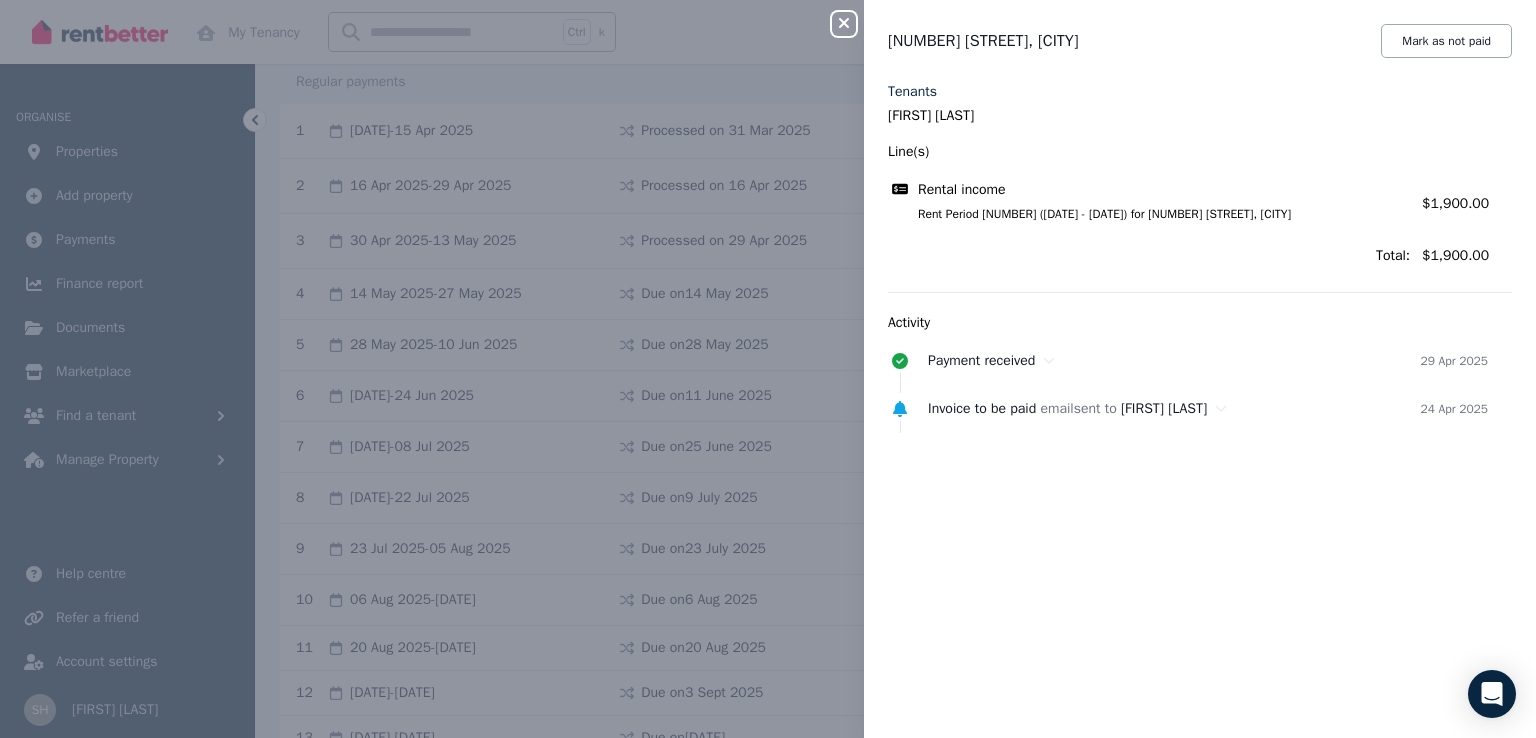 click 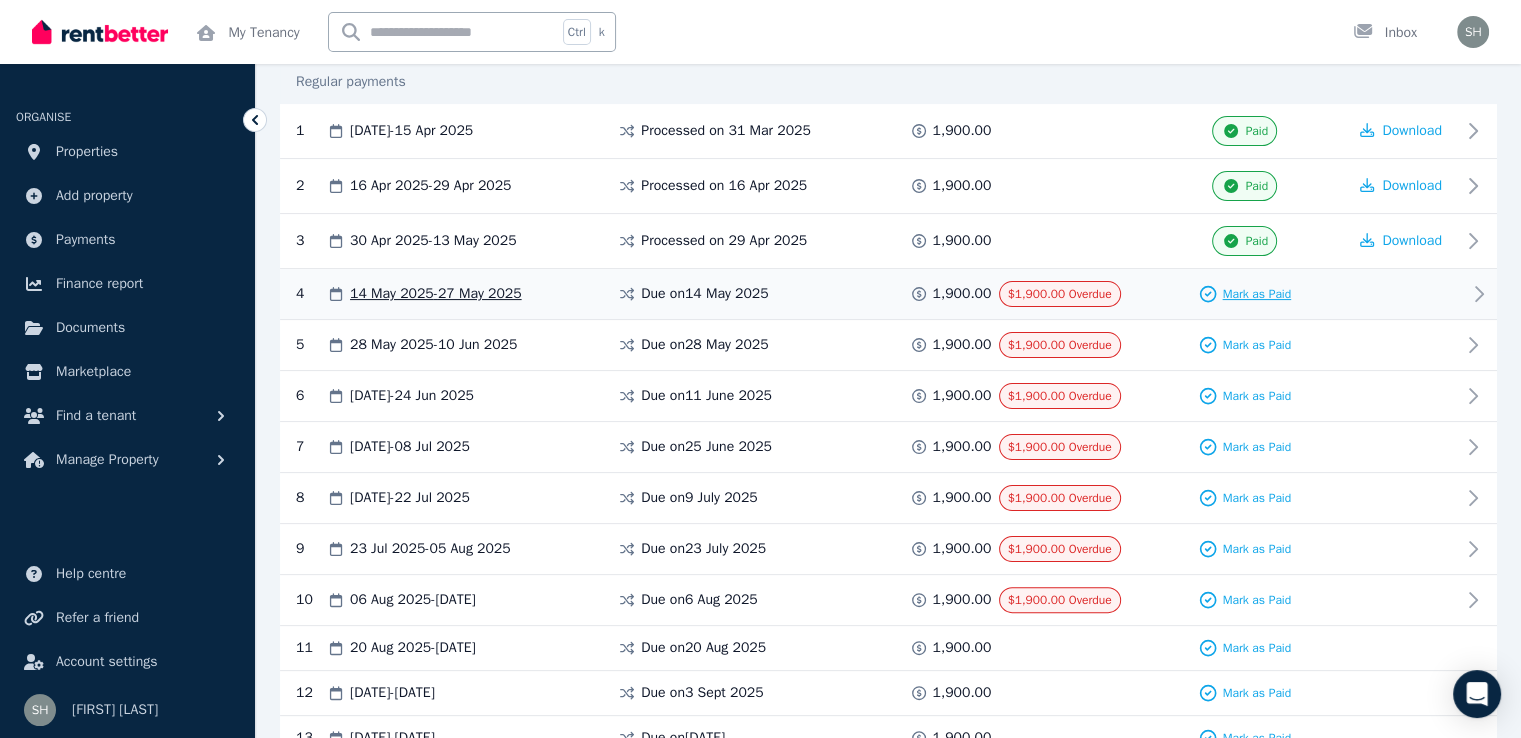 click on "Mark as Paid" at bounding box center (1256, 294) 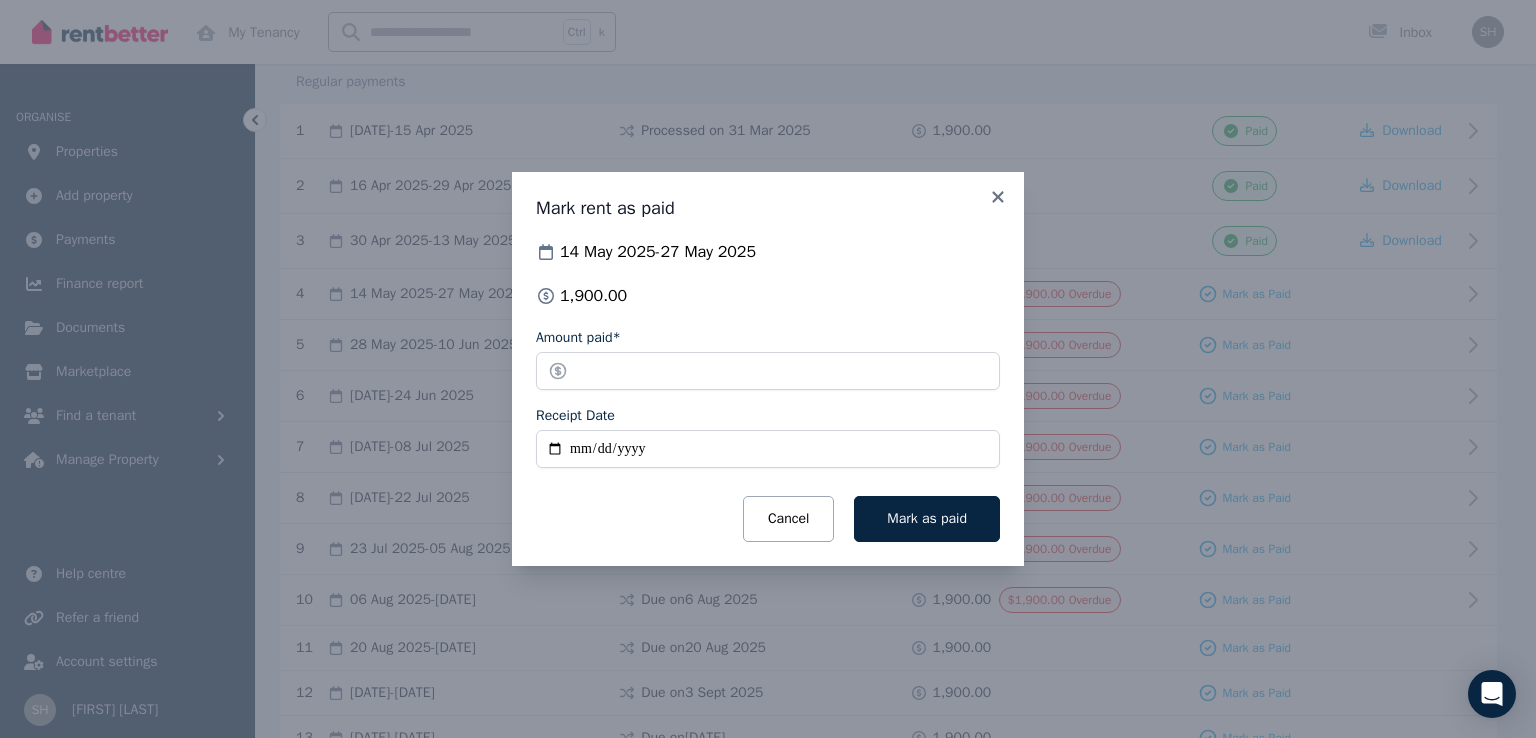 click on "Receipt Date" at bounding box center (768, 449) 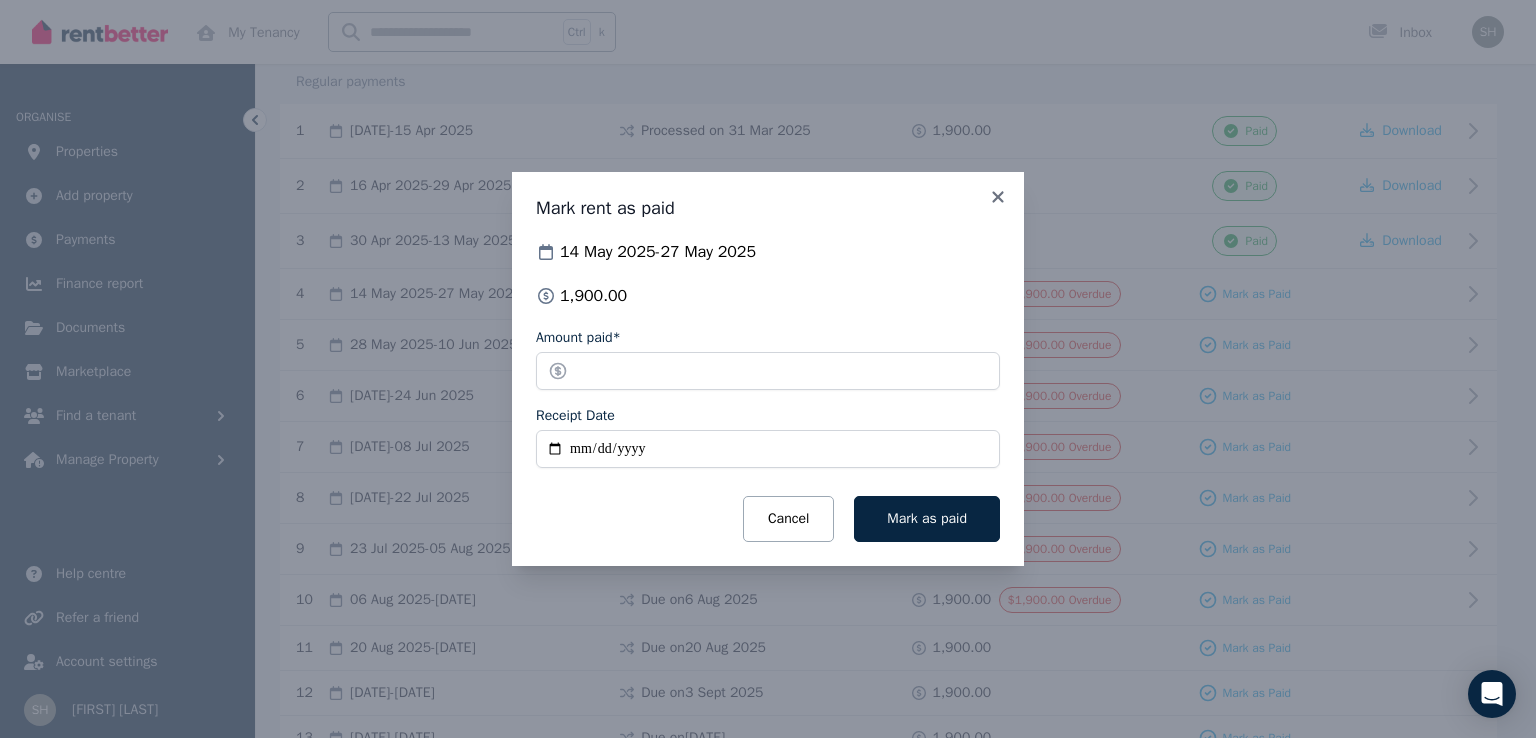 type on "**********" 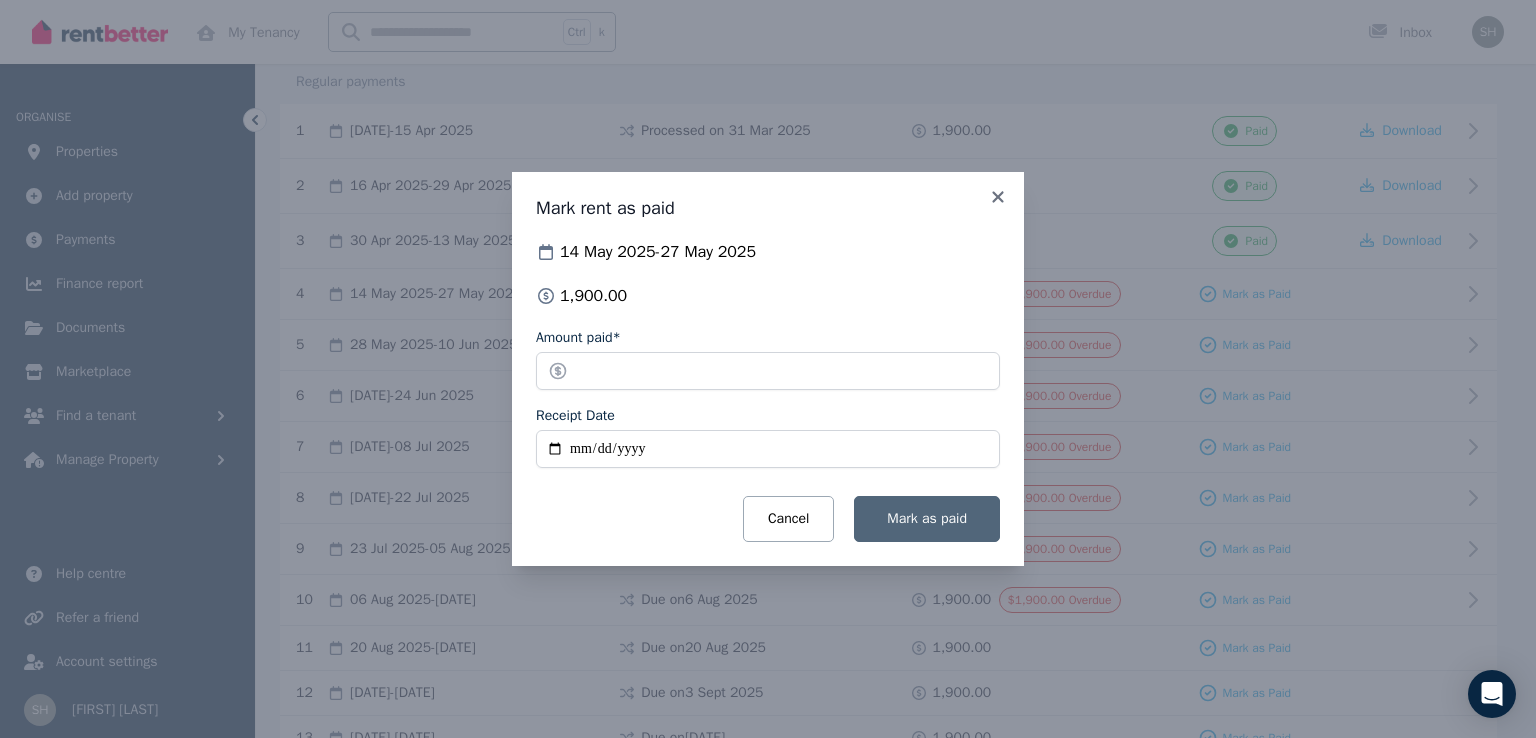 click on "Mark as paid" at bounding box center (927, 518) 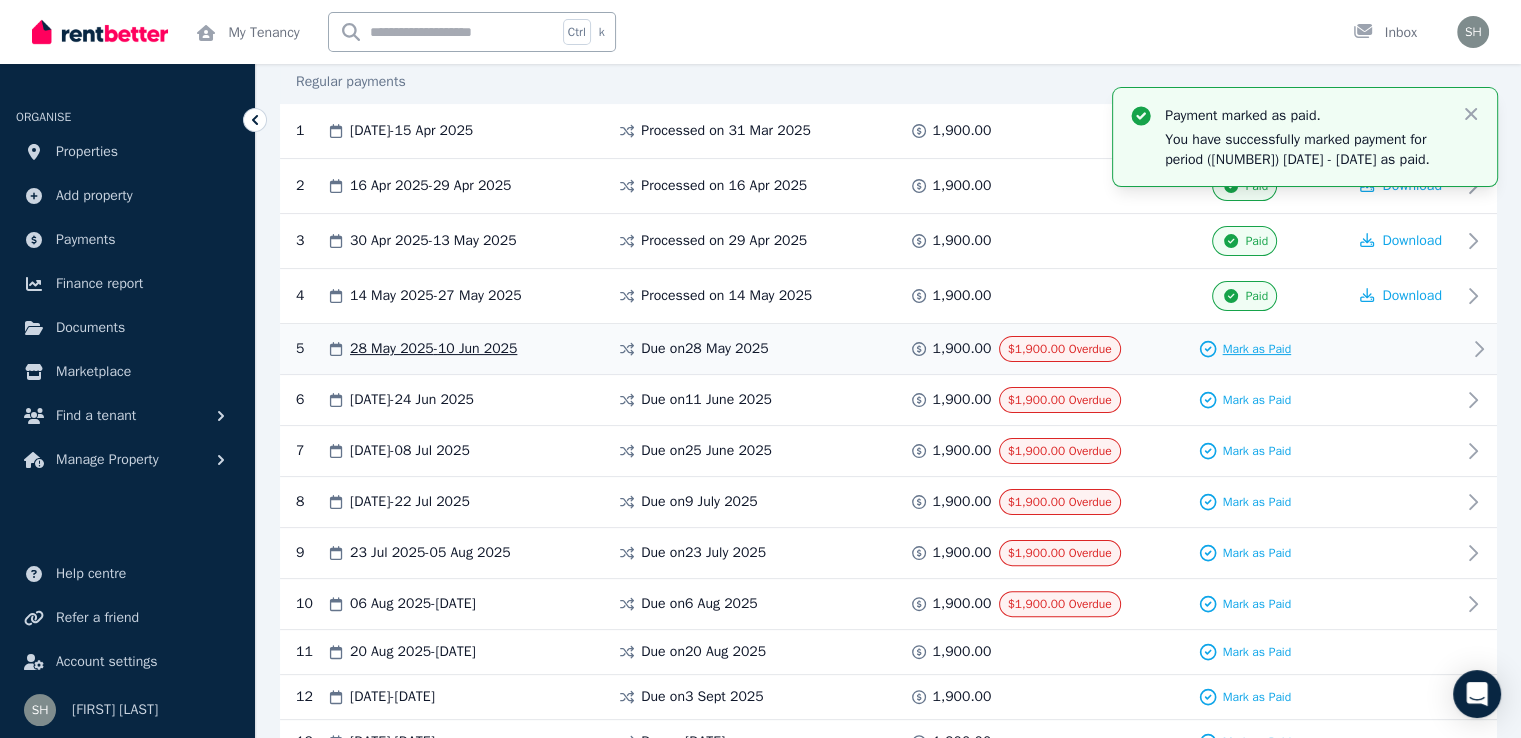 click on "Mark as Paid" at bounding box center (1244, 349) 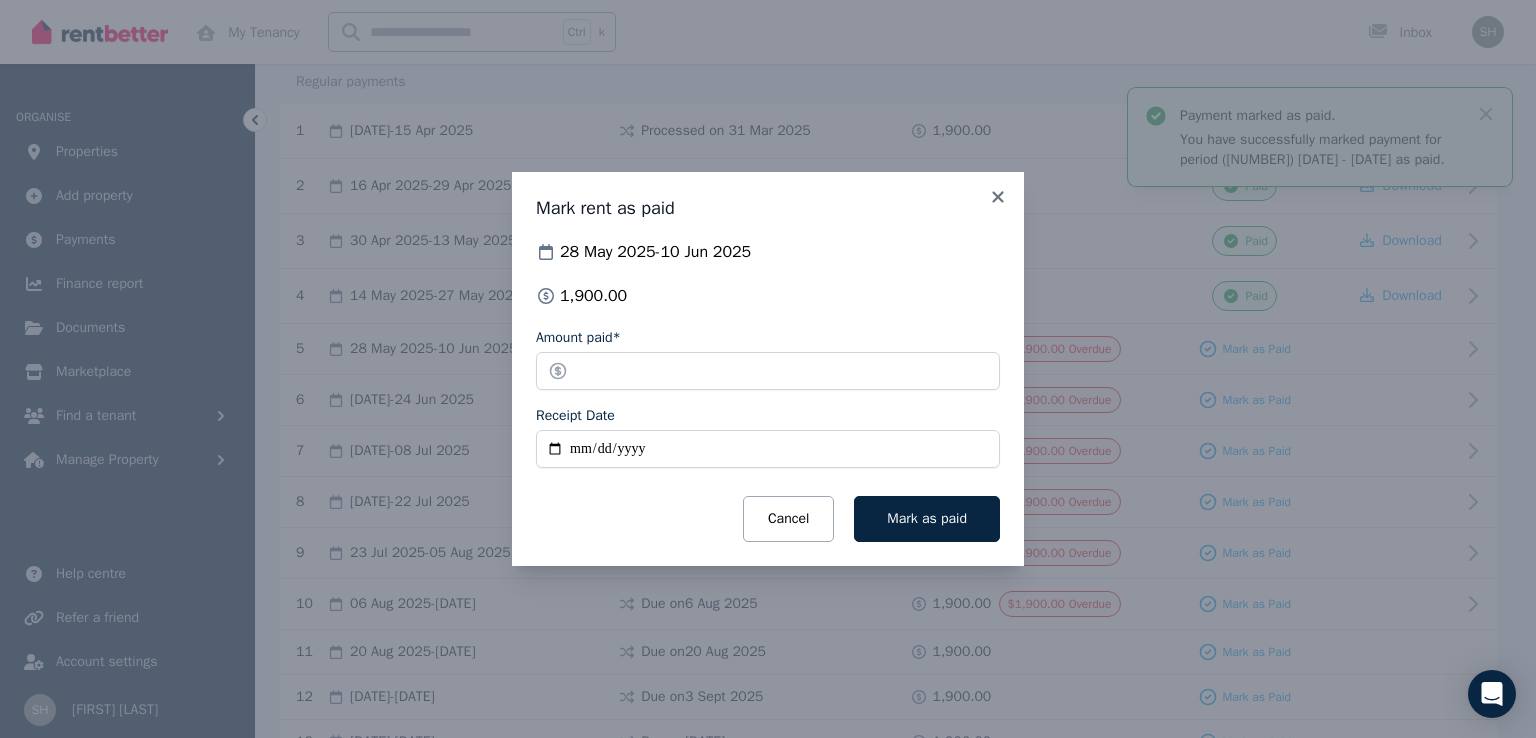 click on "Receipt Date" at bounding box center [768, 449] 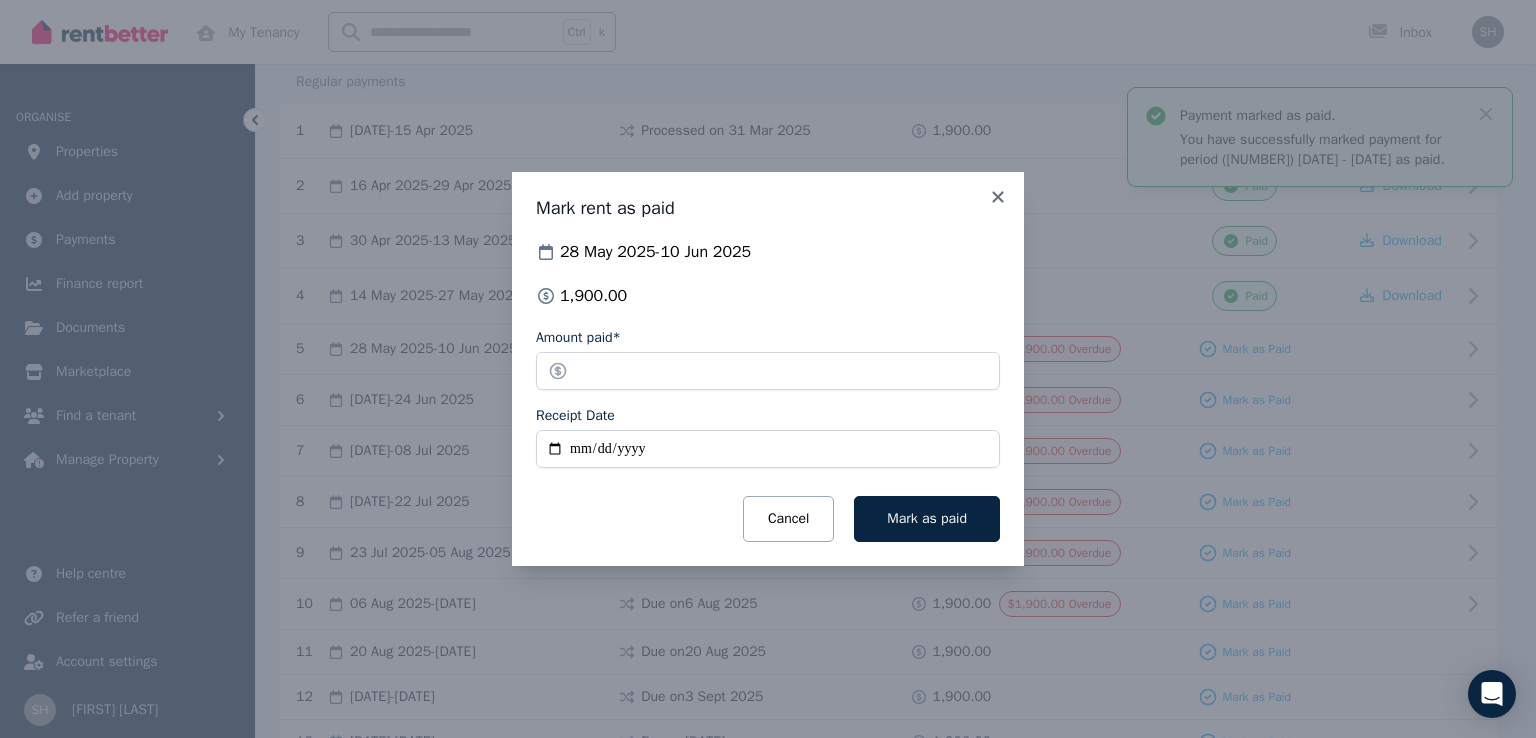 type on "**********" 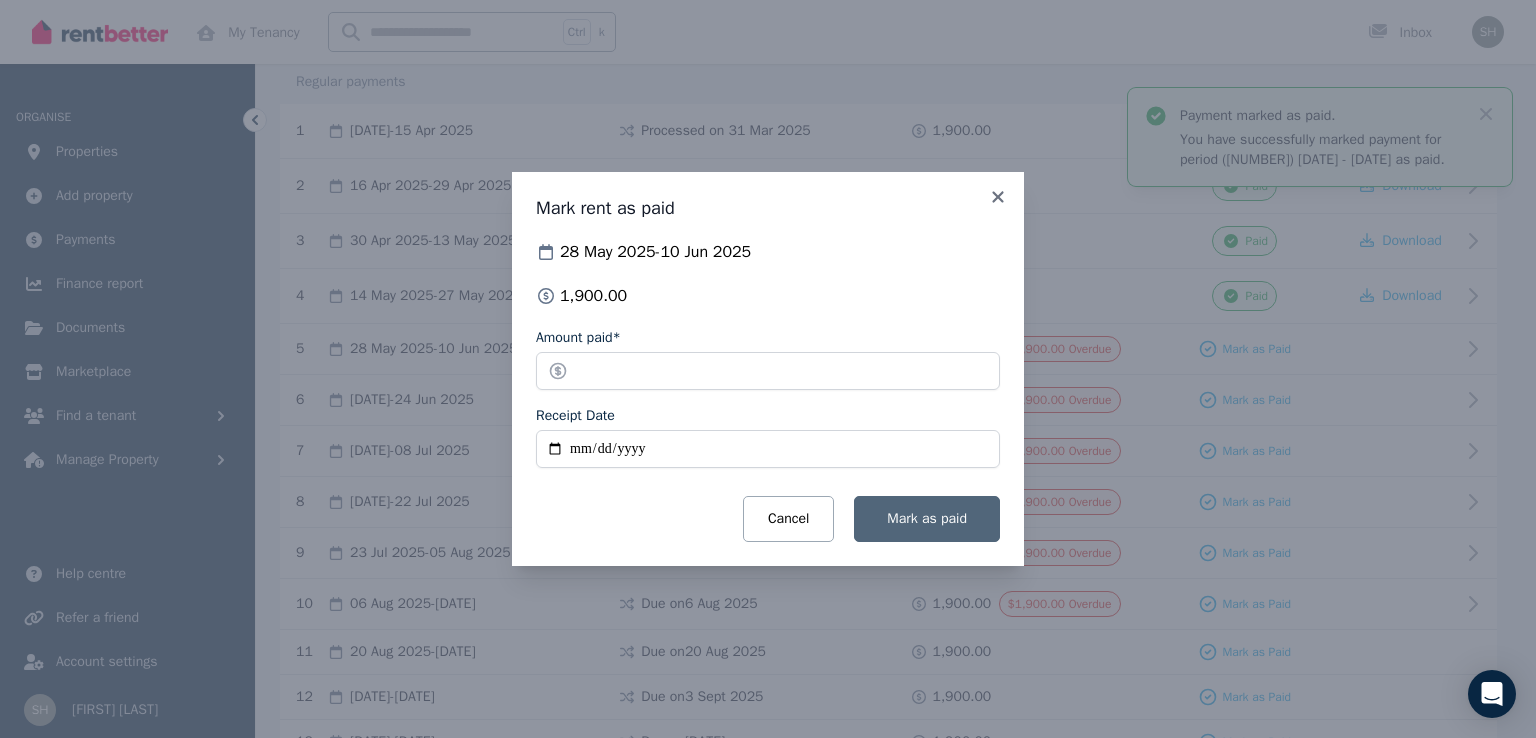 click on "Mark as paid" at bounding box center [927, 518] 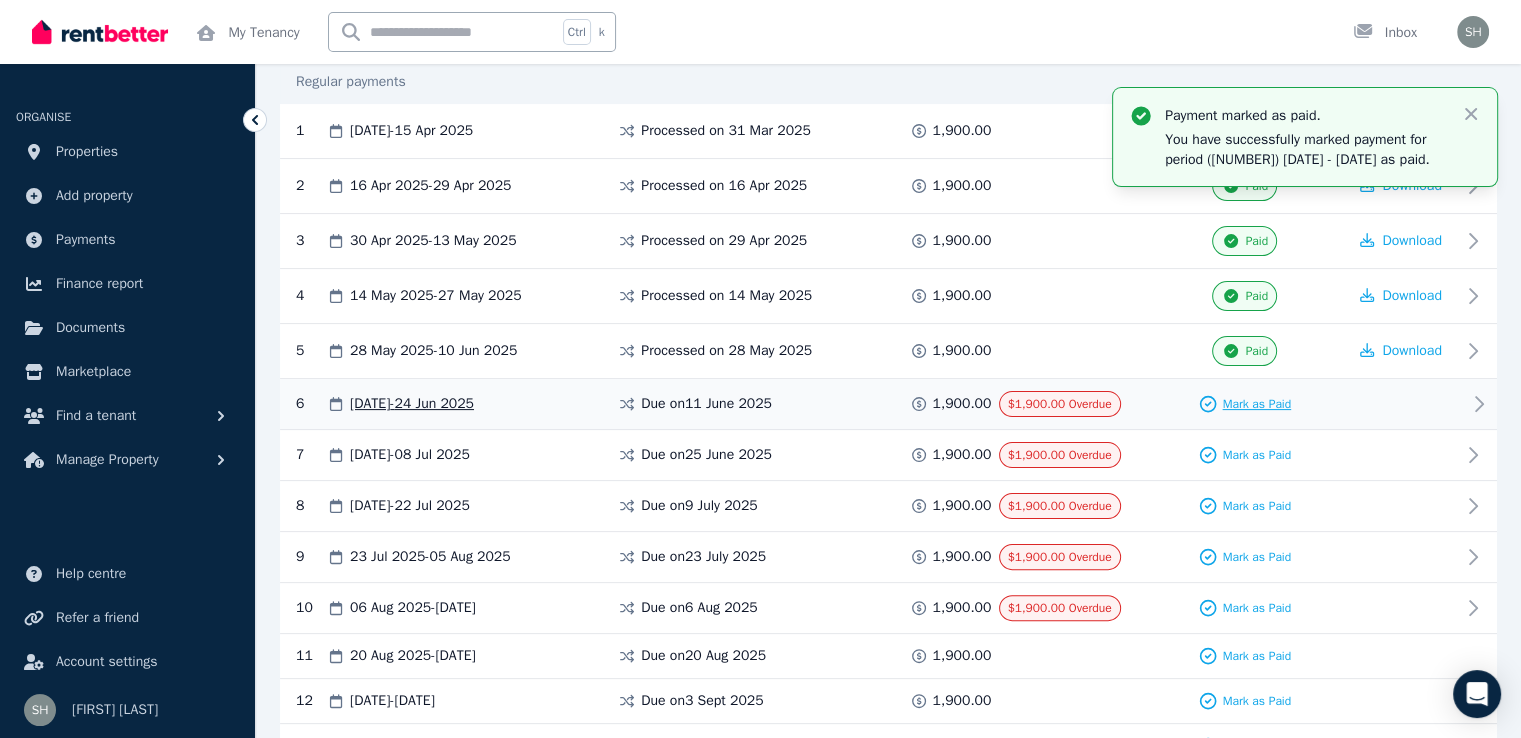 click on "Mark as Paid" at bounding box center (1256, 404) 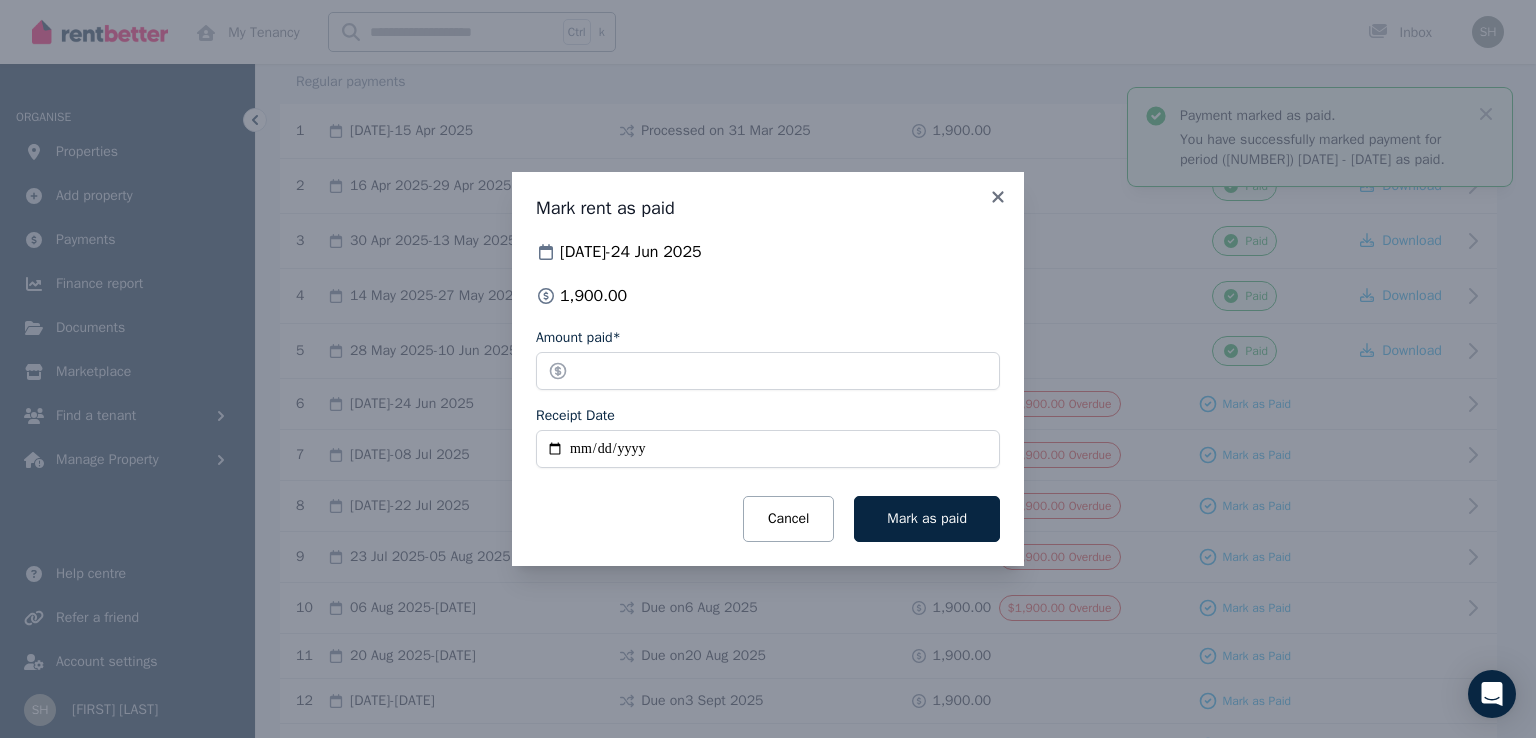 click on "Receipt Date" at bounding box center [768, 449] 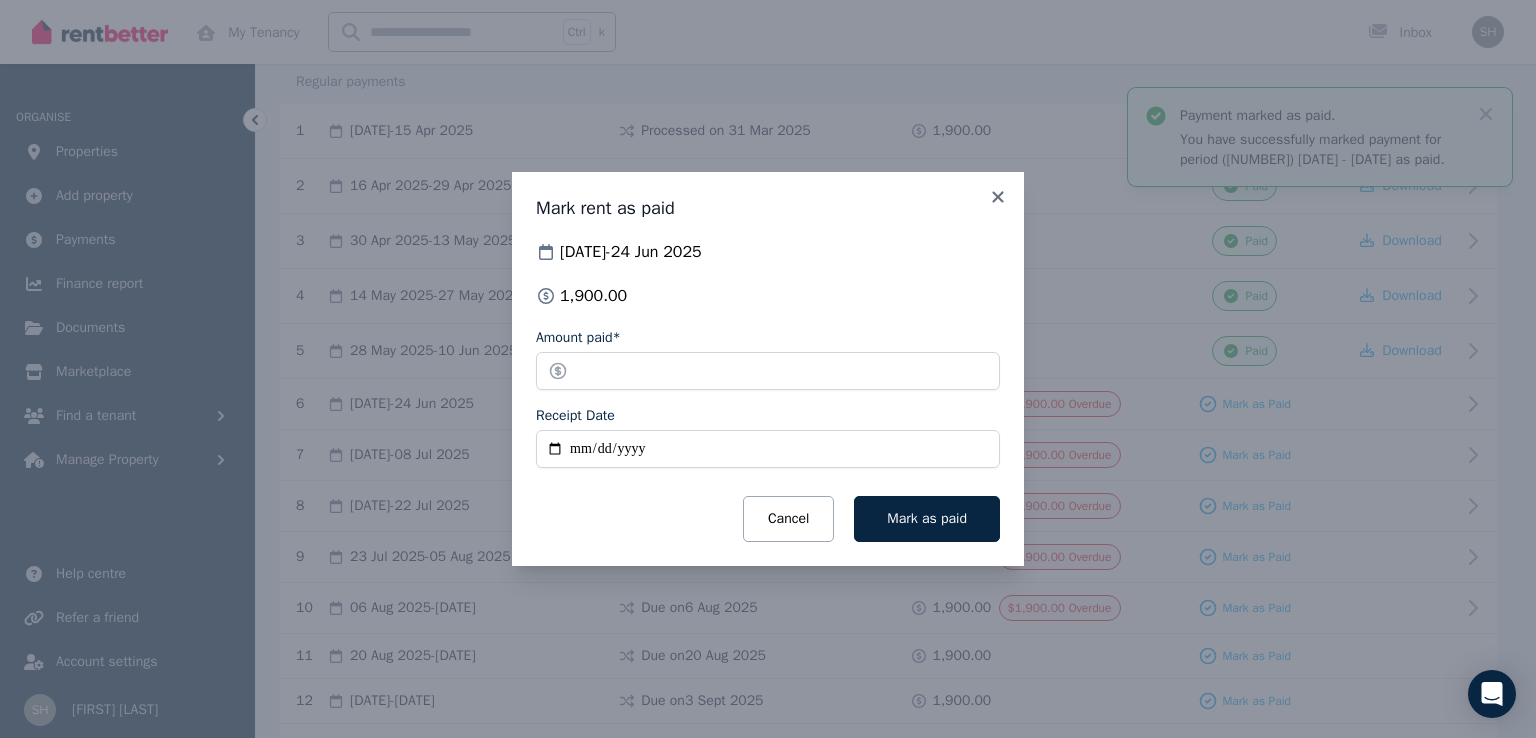 type on "**********" 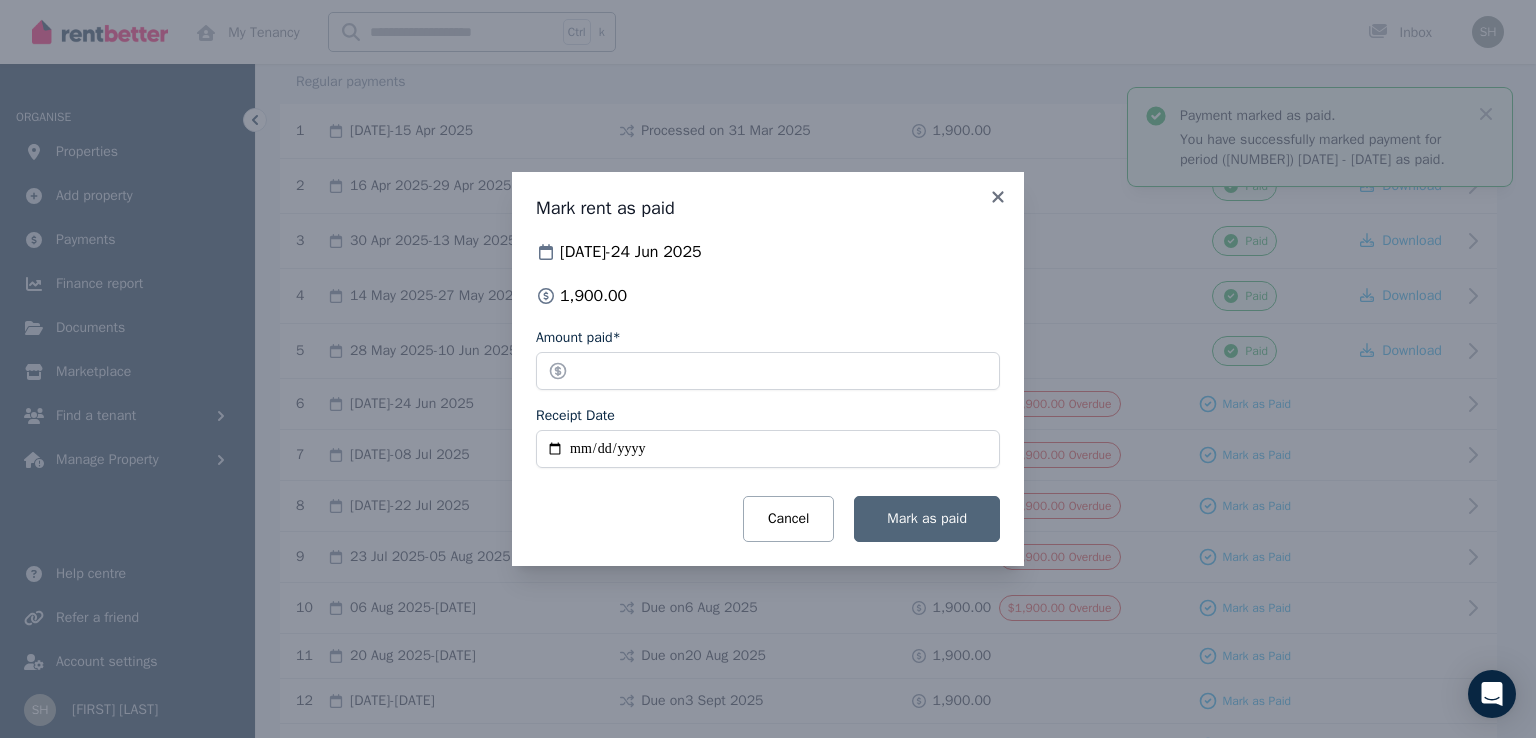 click on "Mark as paid" at bounding box center [927, 518] 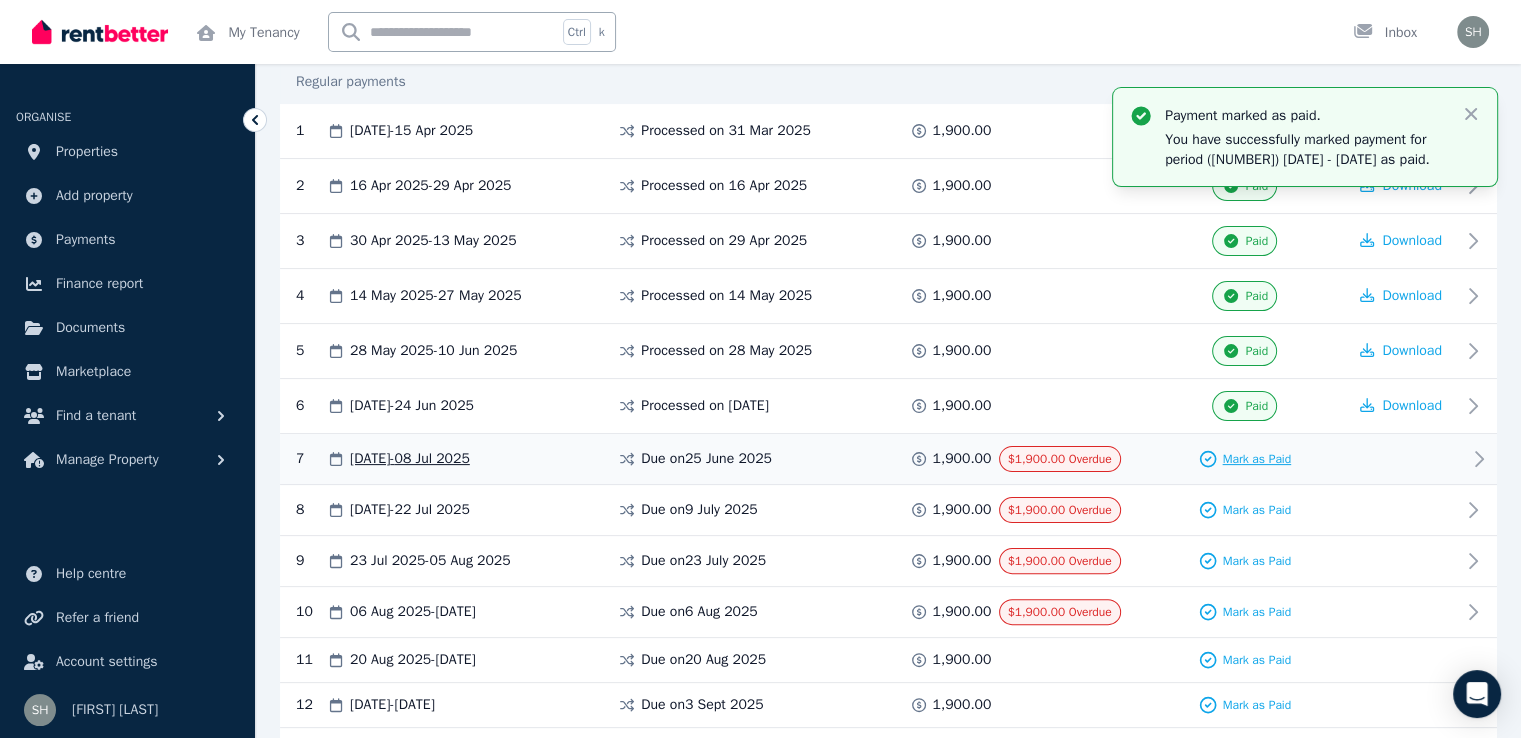 click on "Mark as Paid" at bounding box center [1256, 459] 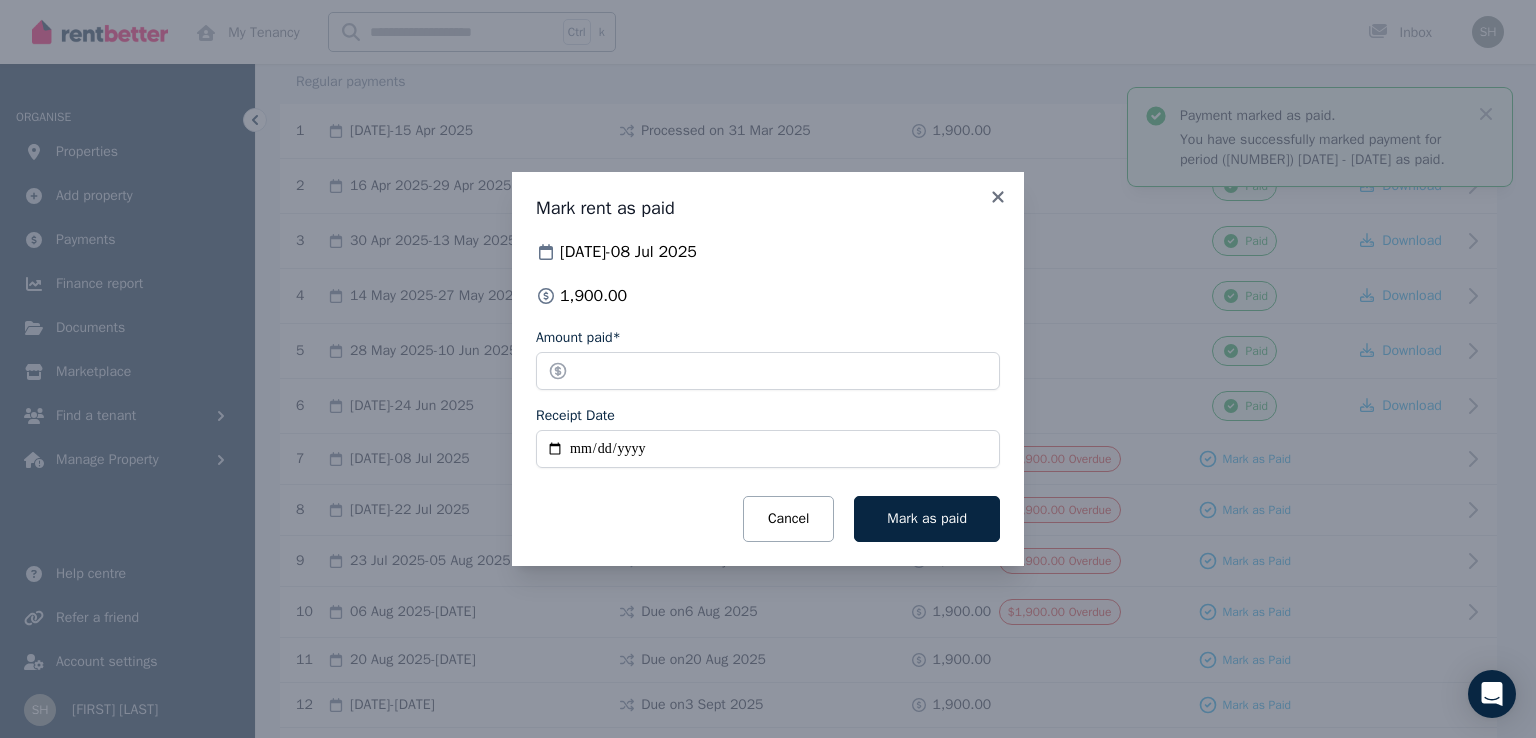 click on "Receipt Date" at bounding box center [768, 449] 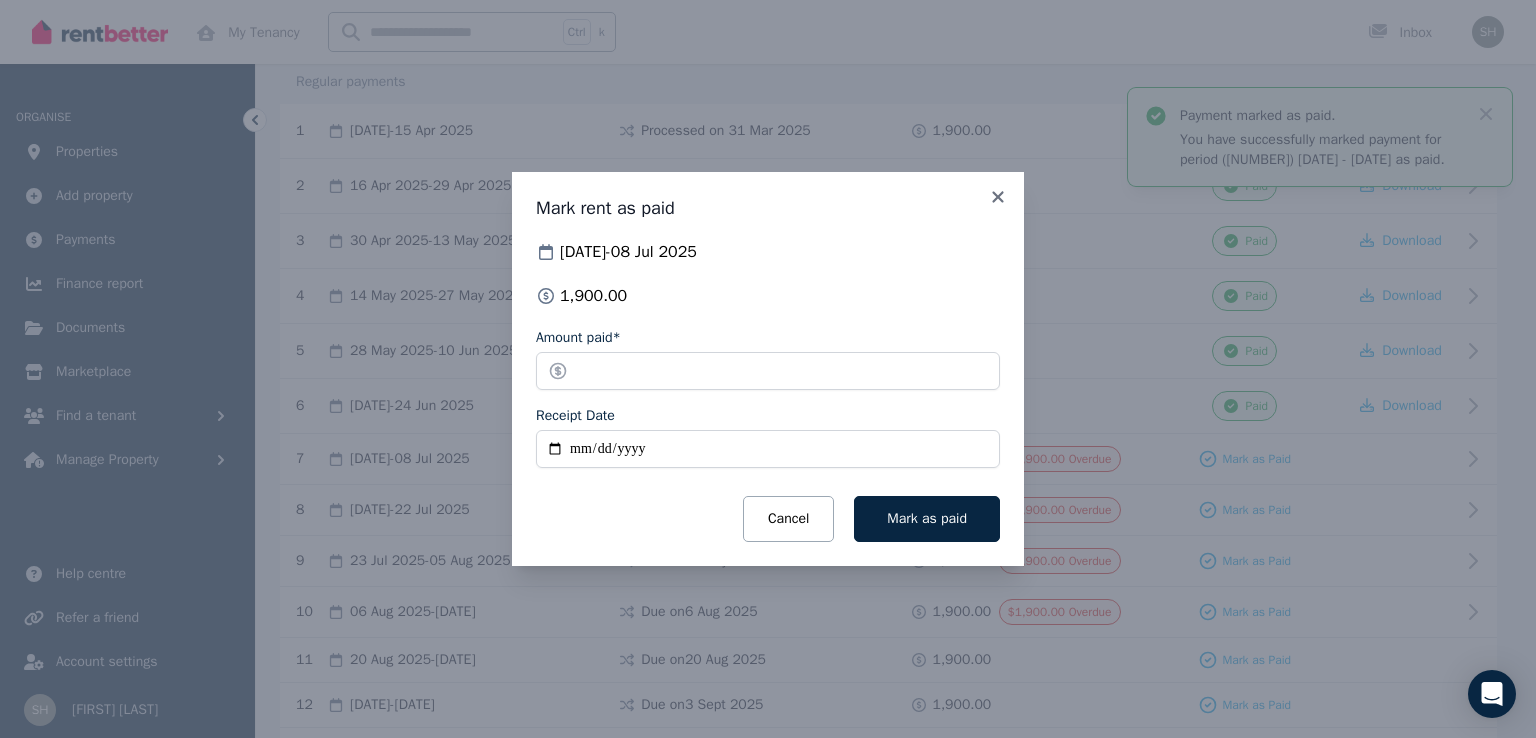 type on "**********" 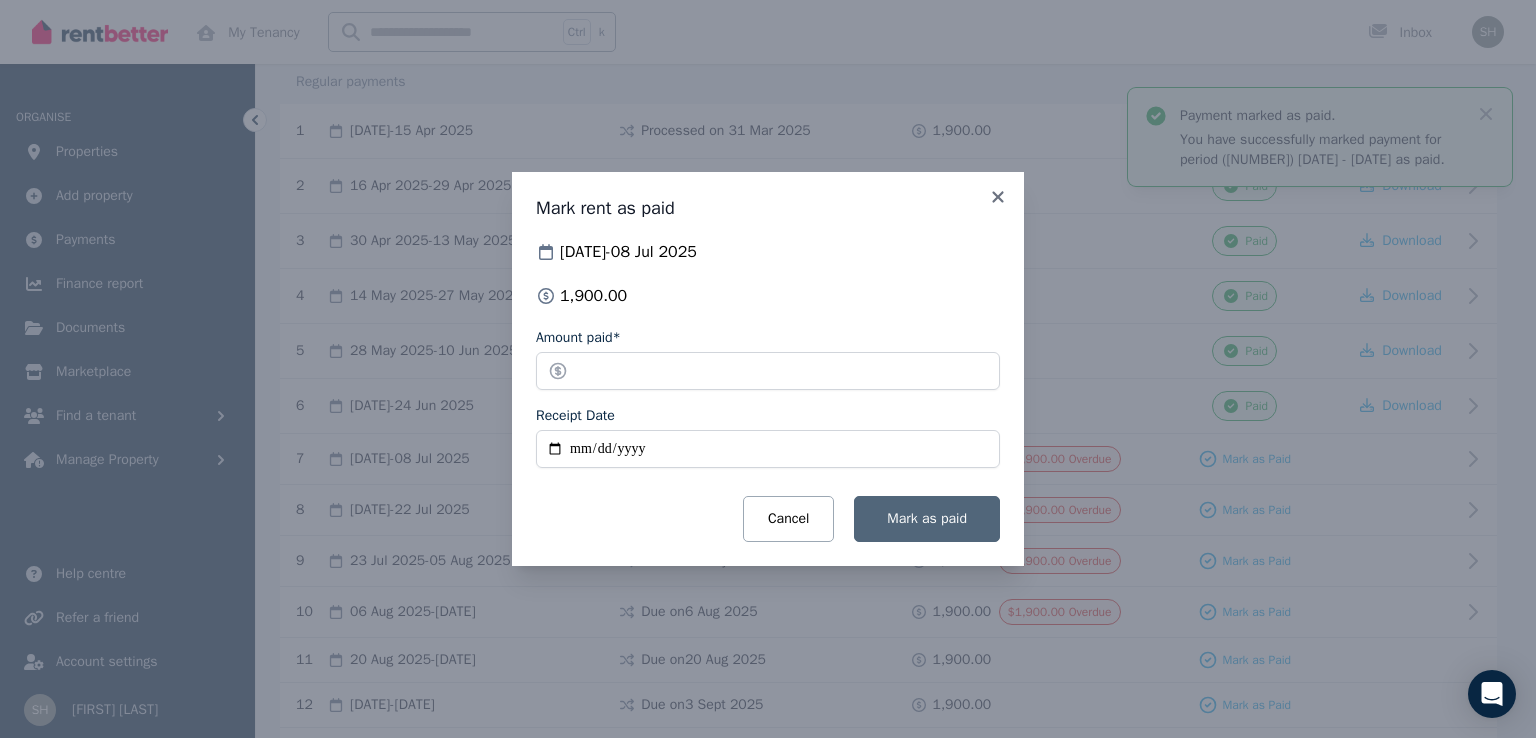 click on "Mark as paid" at bounding box center (927, 518) 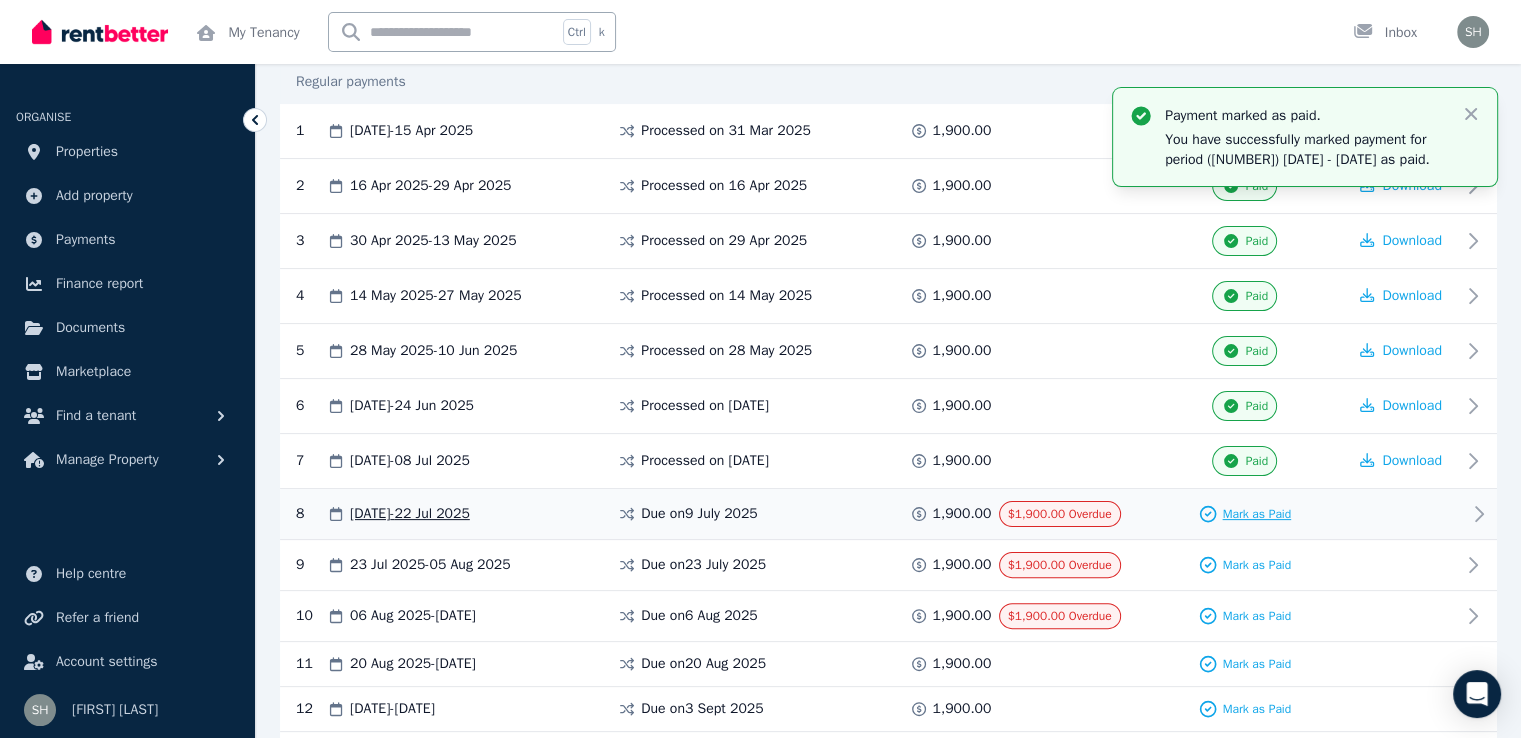 click on "Mark as Paid" at bounding box center [1256, 514] 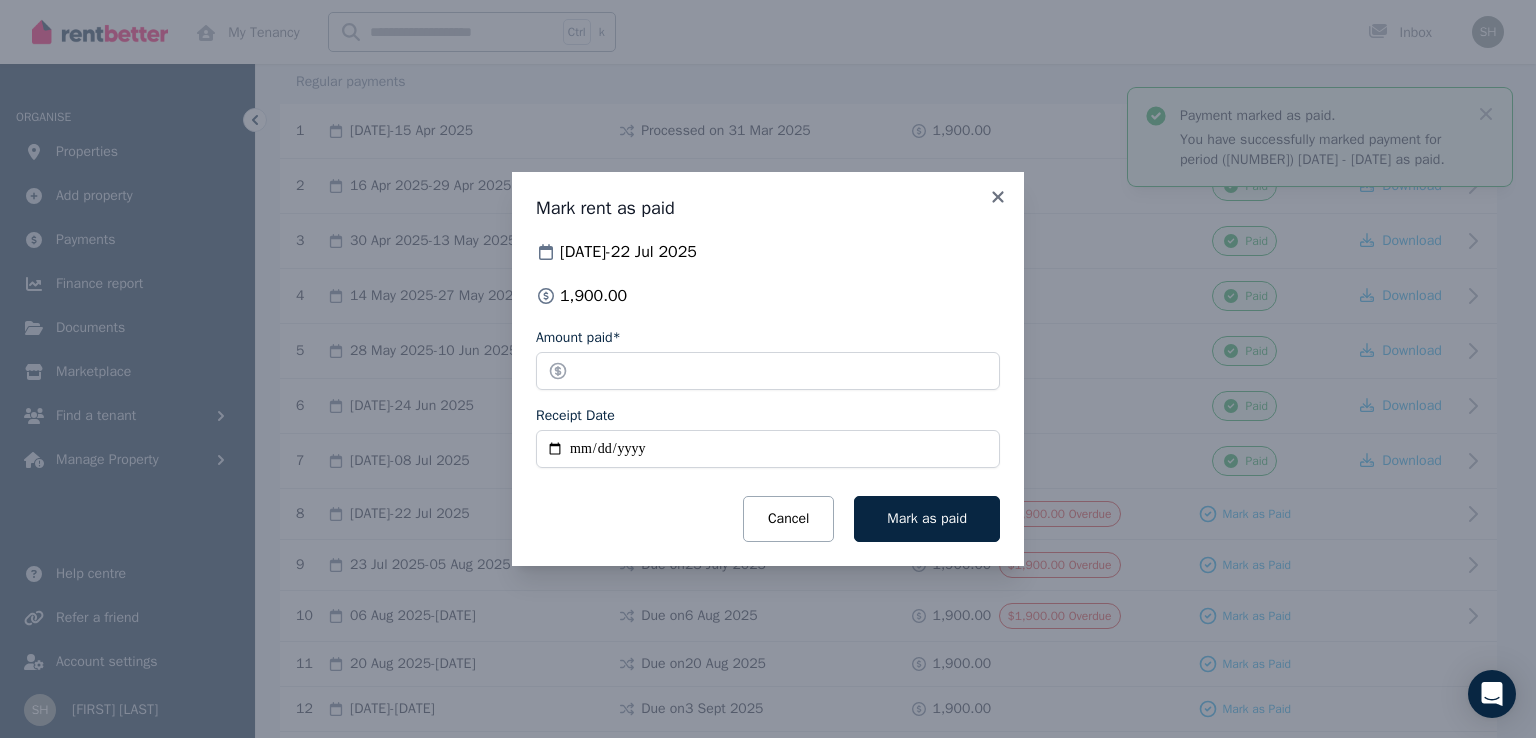 click on "Receipt Date" at bounding box center (768, 449) 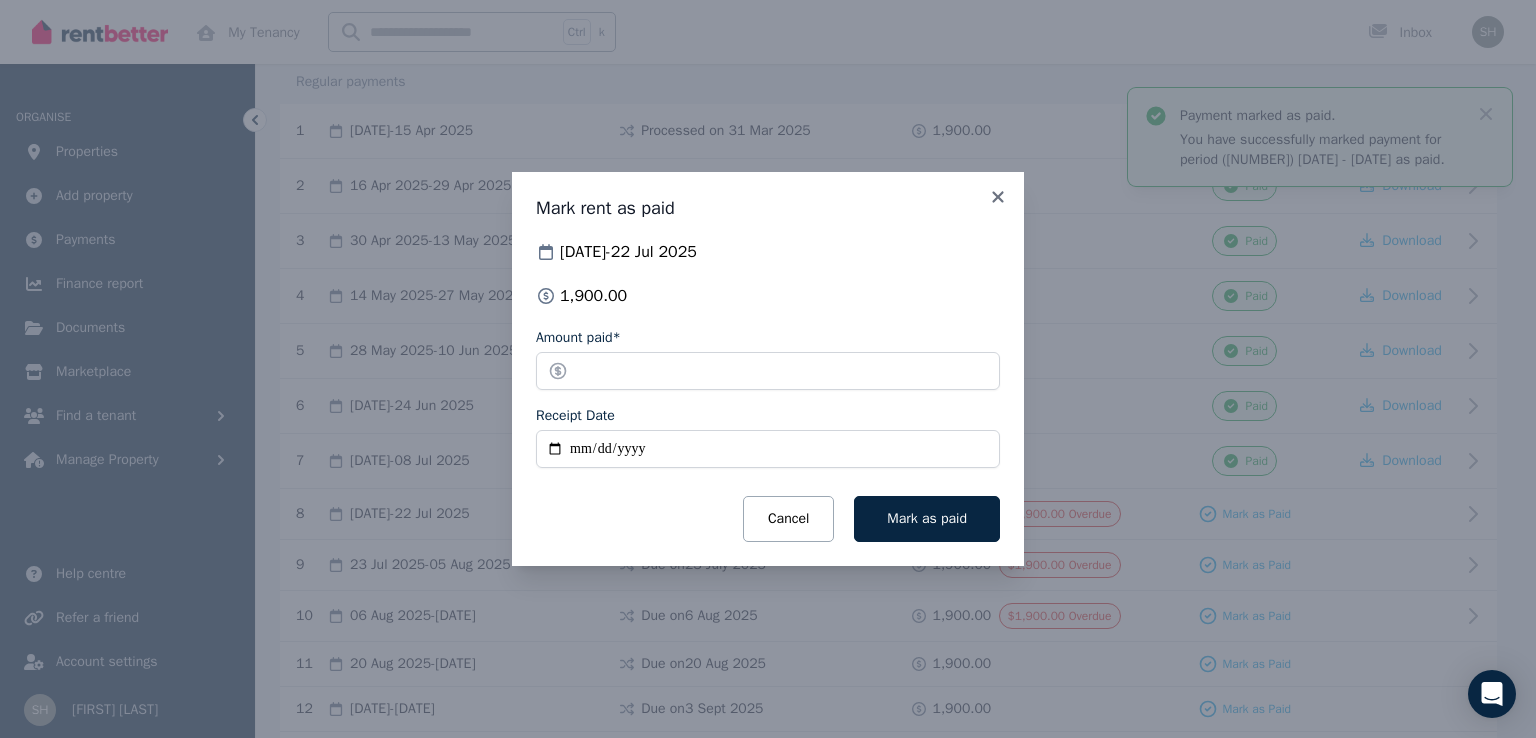 type on "**********" 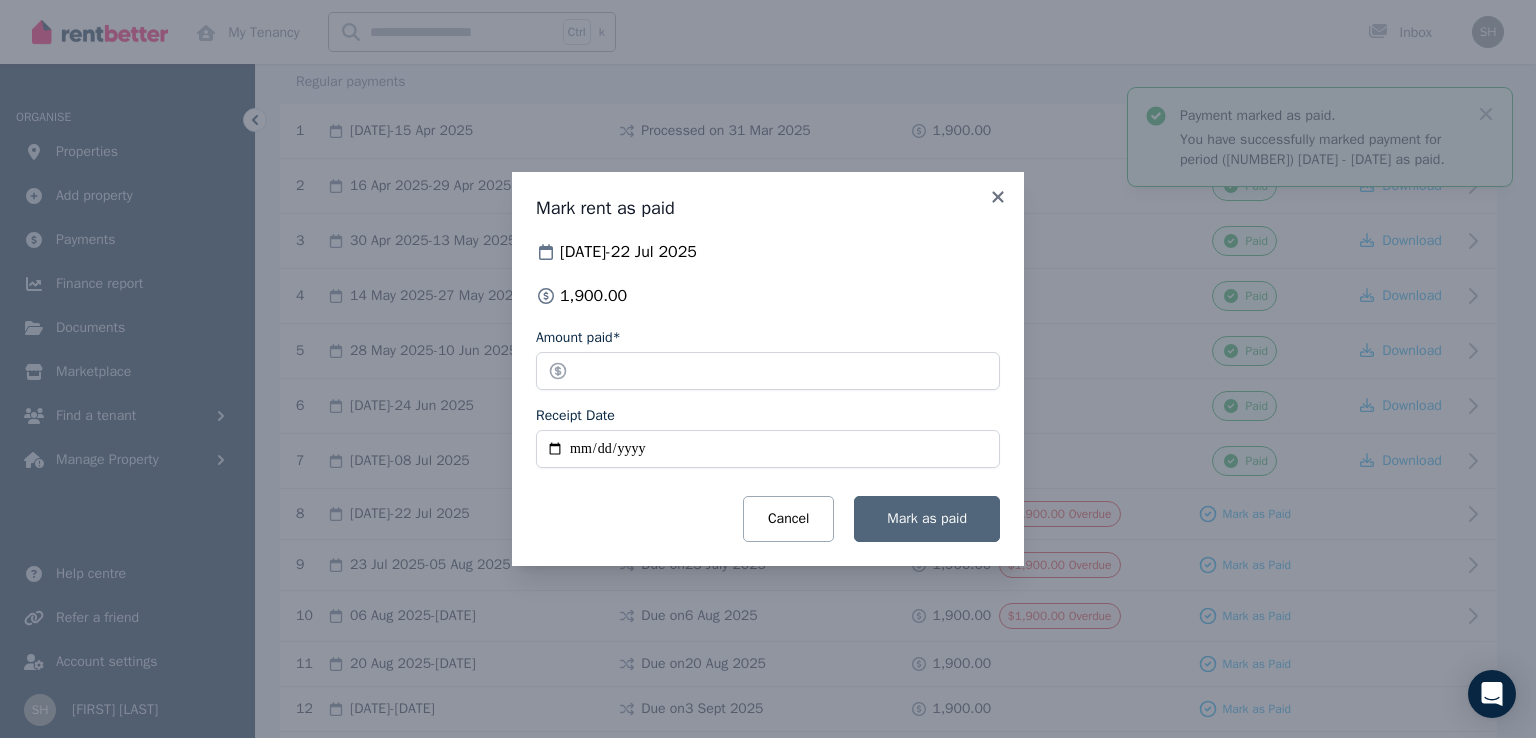 click on "Mark as paid" at bounding box center [927, 518] 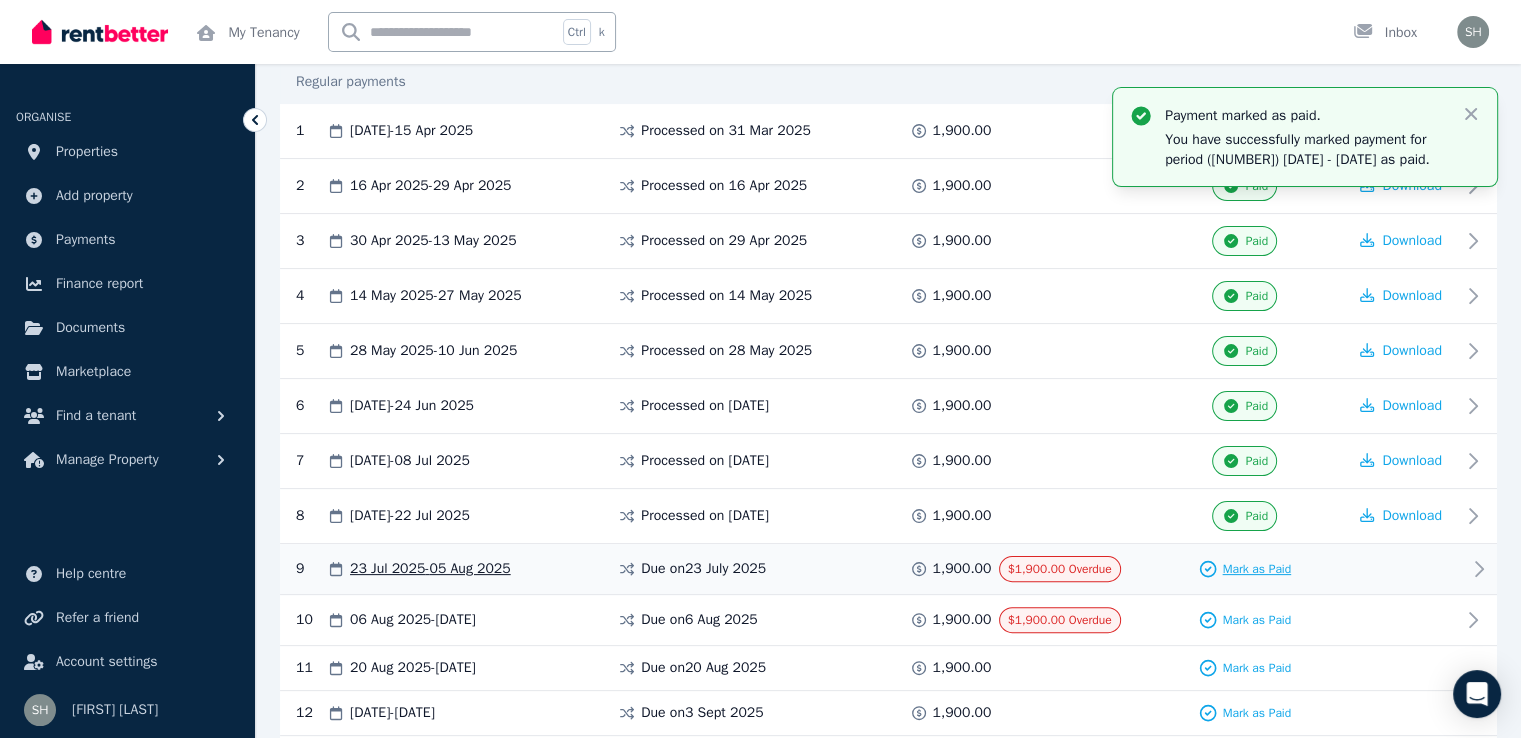 click on "Mark as Paid" at bounding box center [1256, 569] 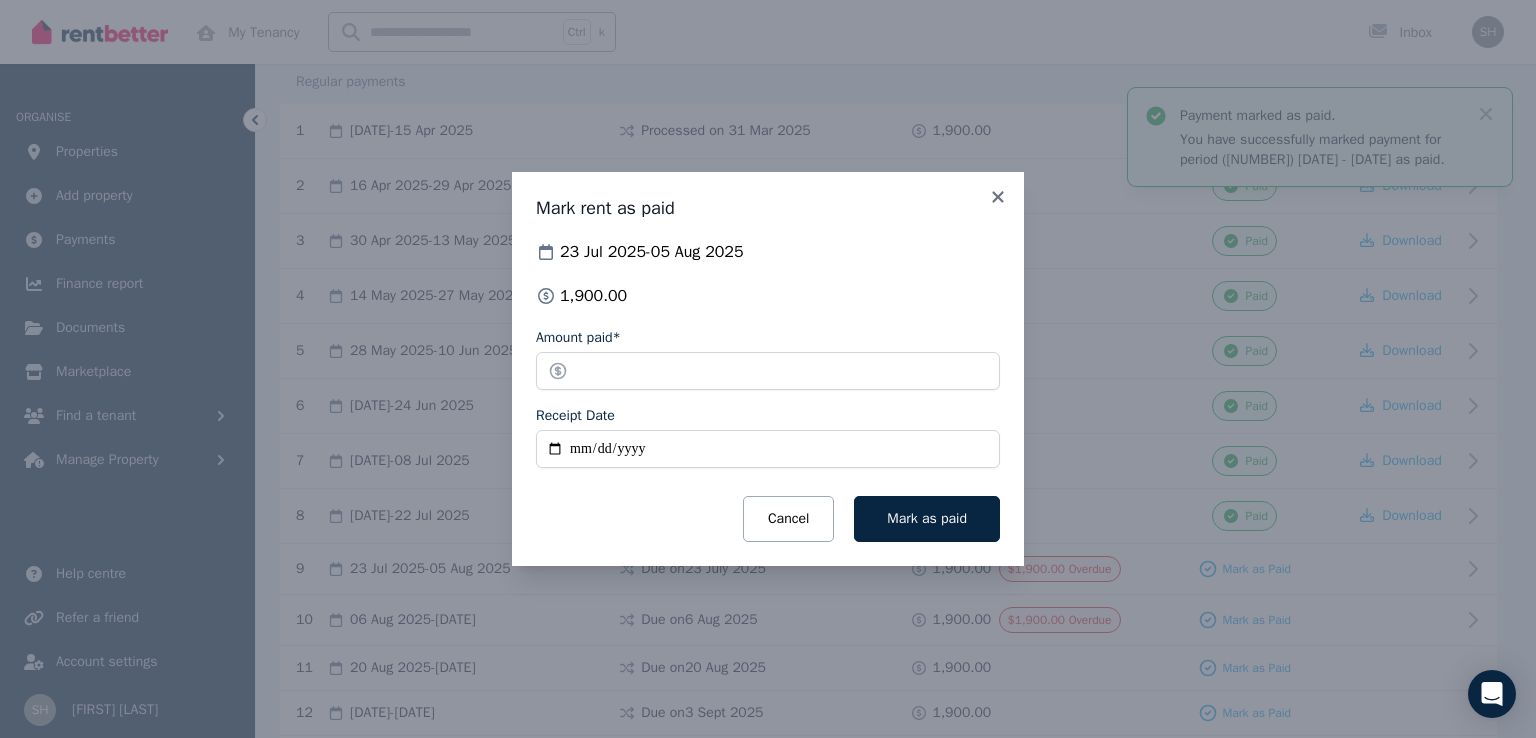 click on "Receipt Date" at bounding box center [768, 449] 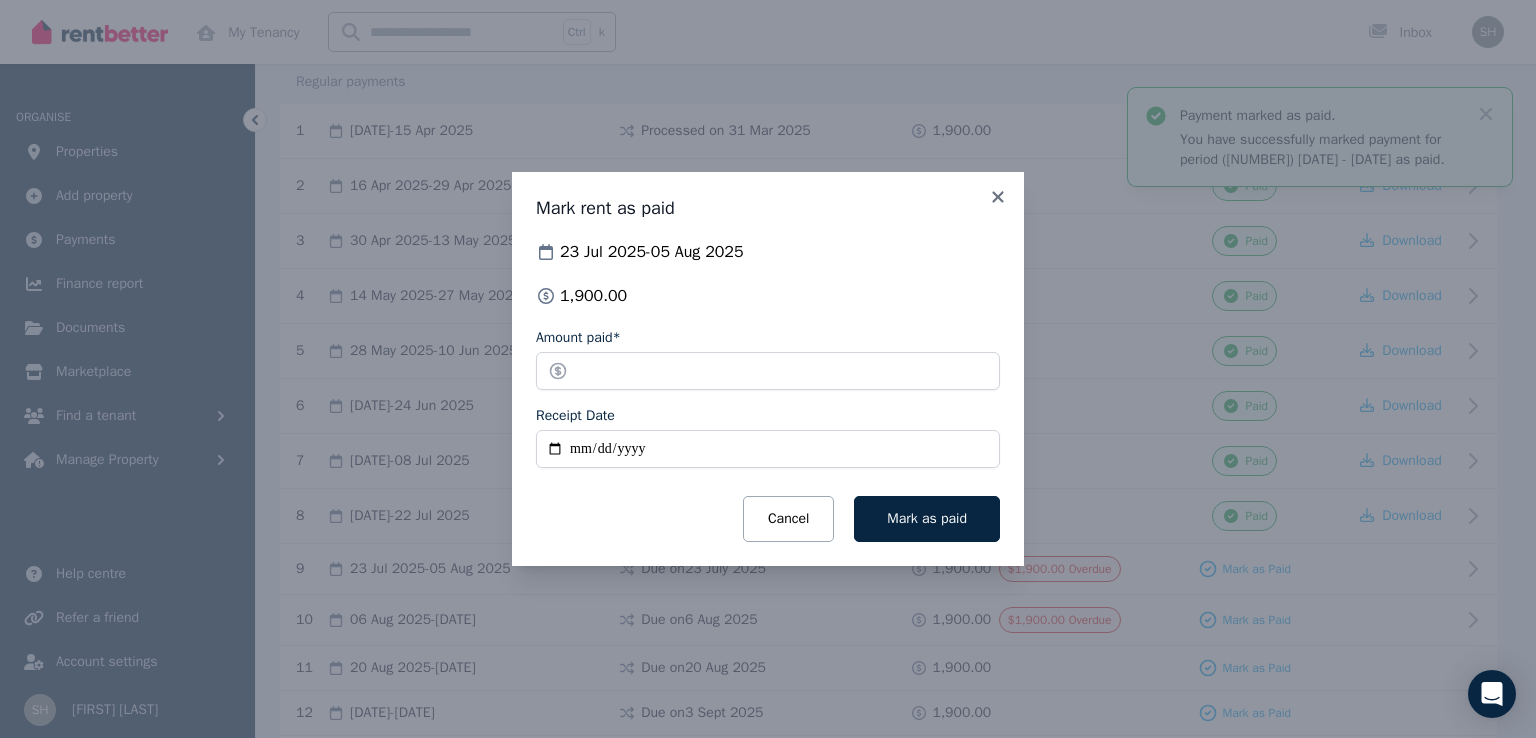 type on "**********" 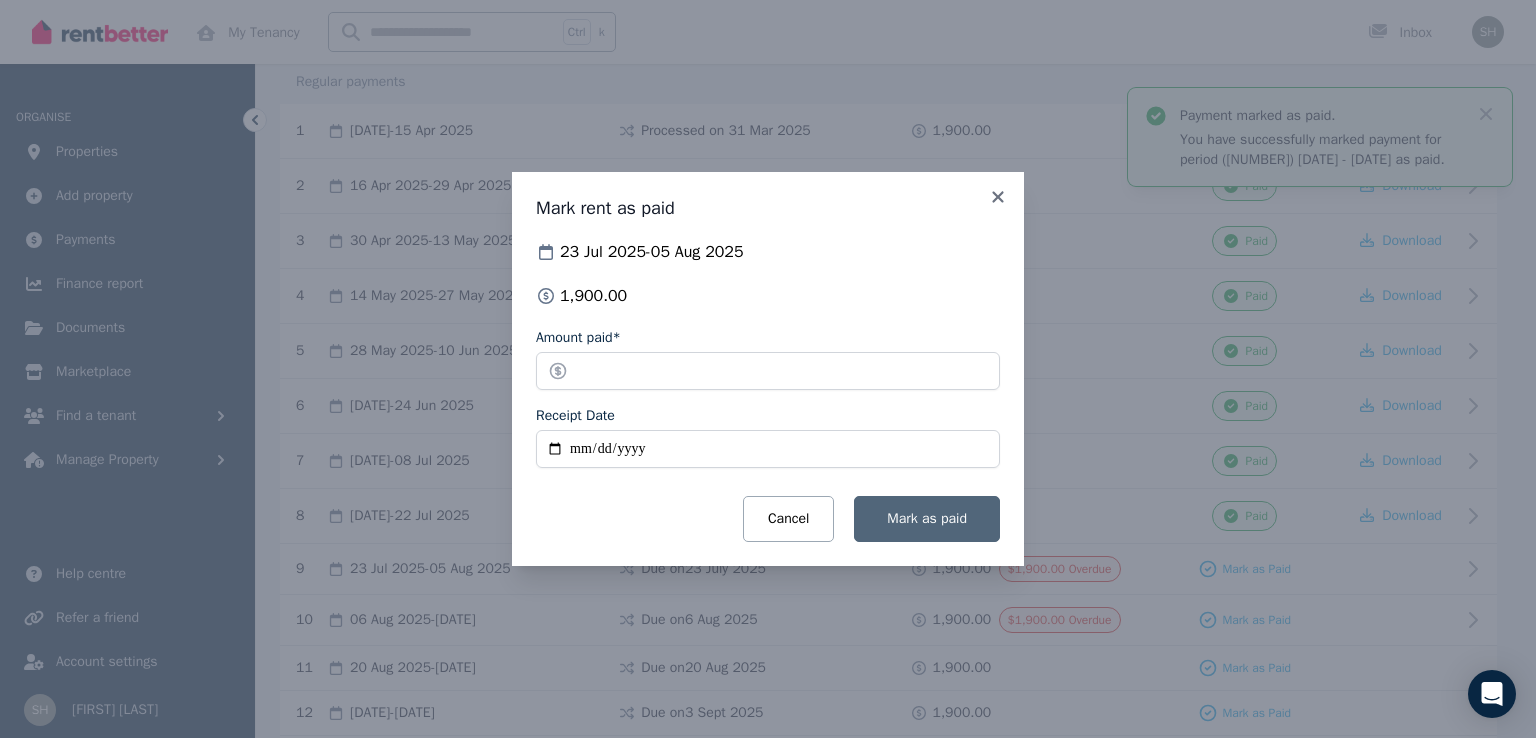 click on "Mark as paid" at bounding box center (927, 518) 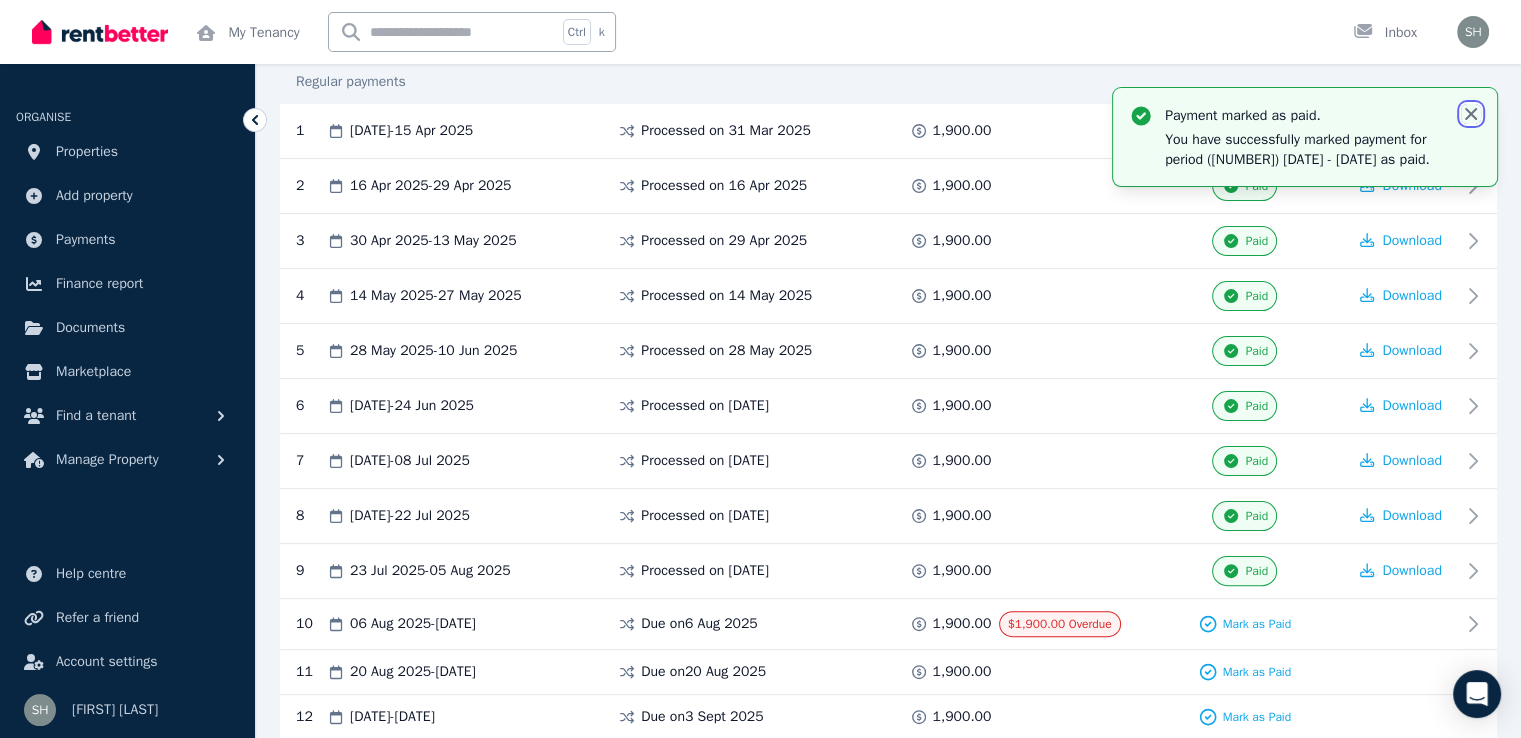 click 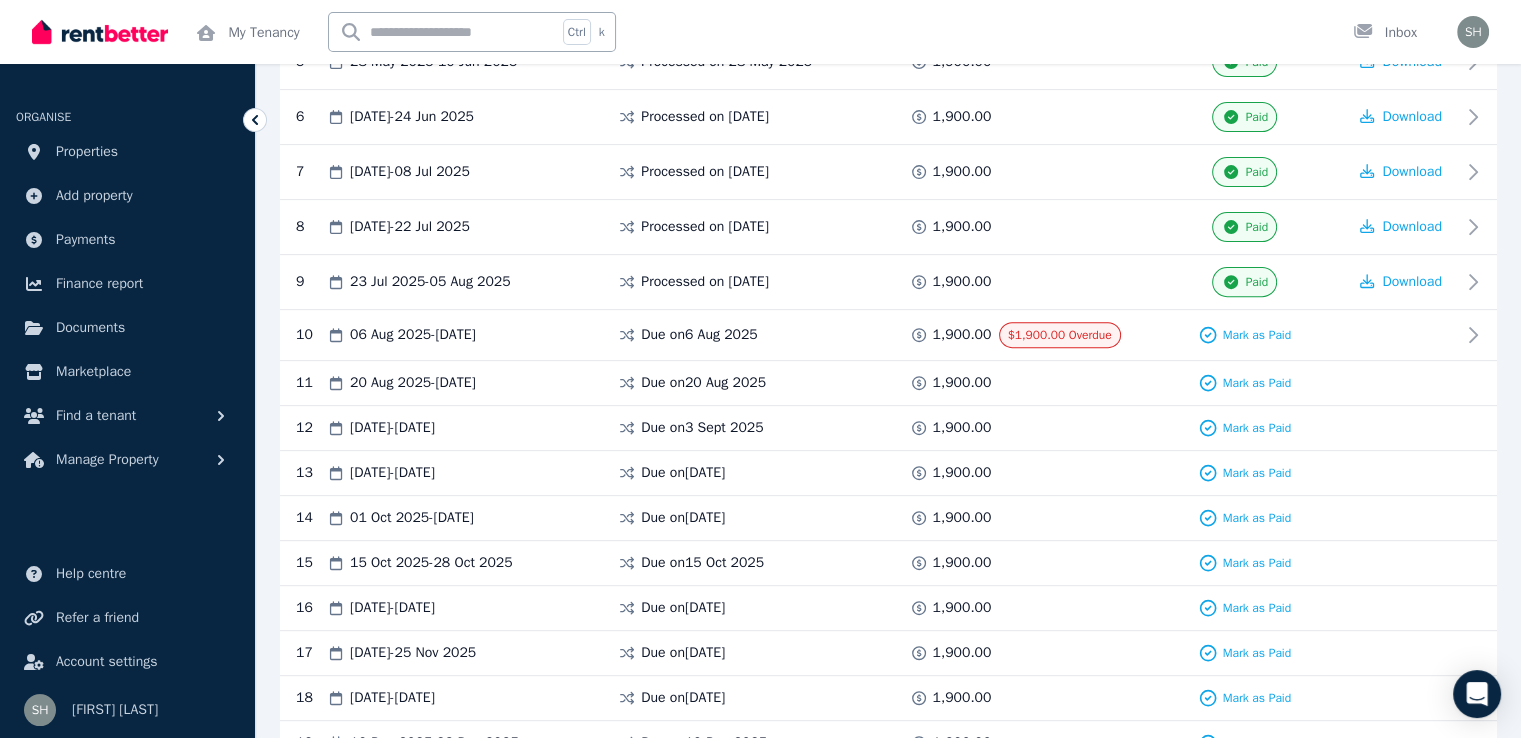scroll, scrollTop: 675, scrollLeft: 0, axis: vertical 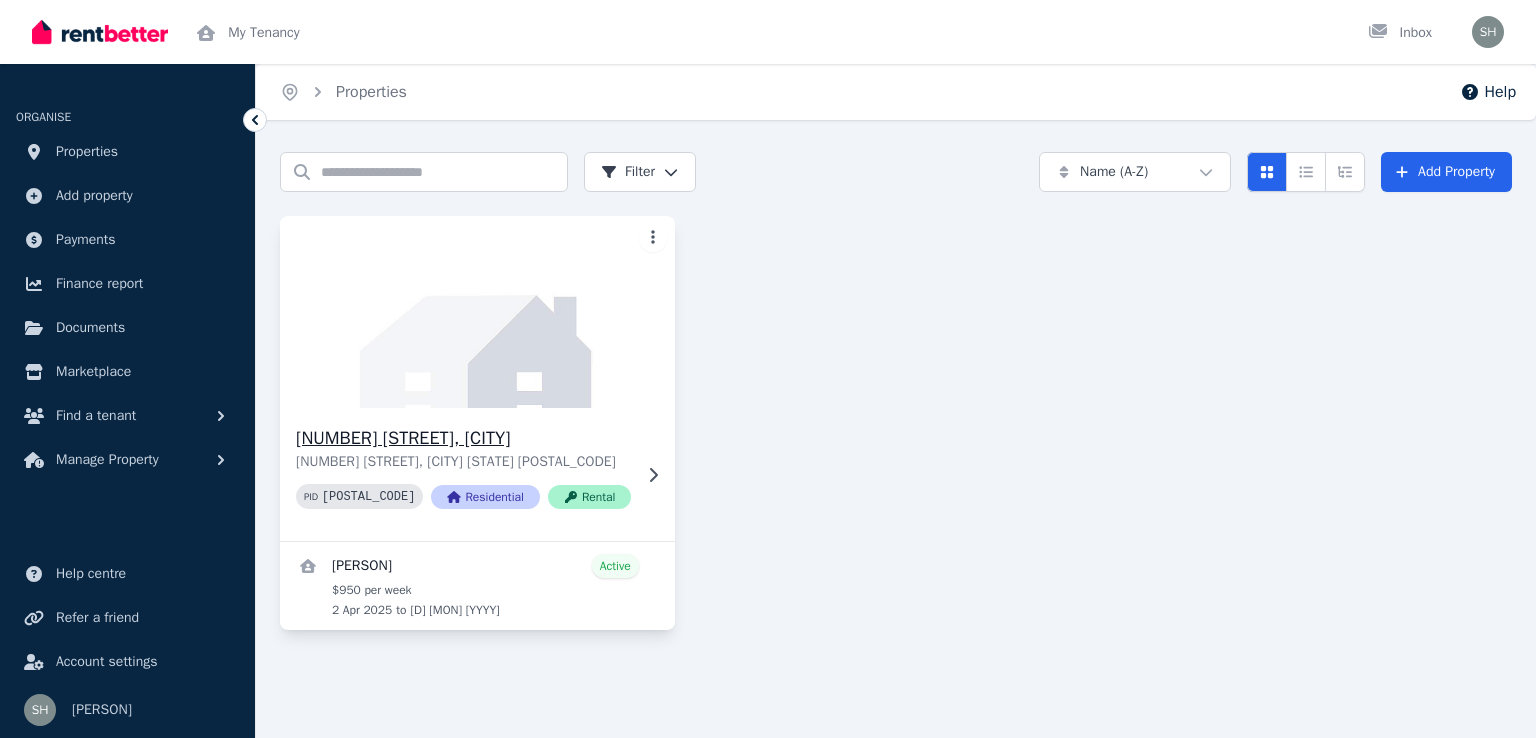 click on "[NUMBER] [STREET], [CITY]" at bounding box center (463, 438) 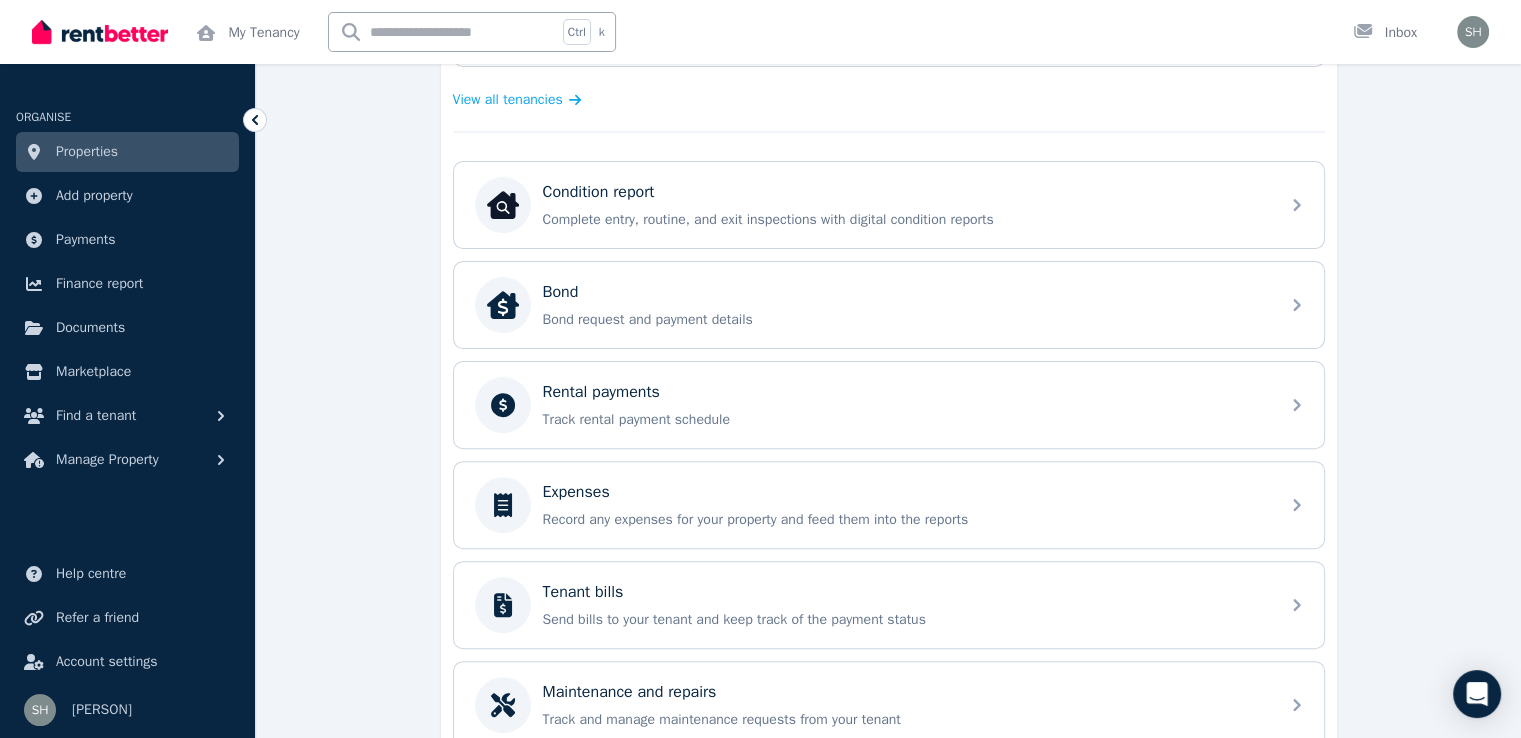 scroll, scrollTop: 572, scrollLeft: 0, axis: vertical 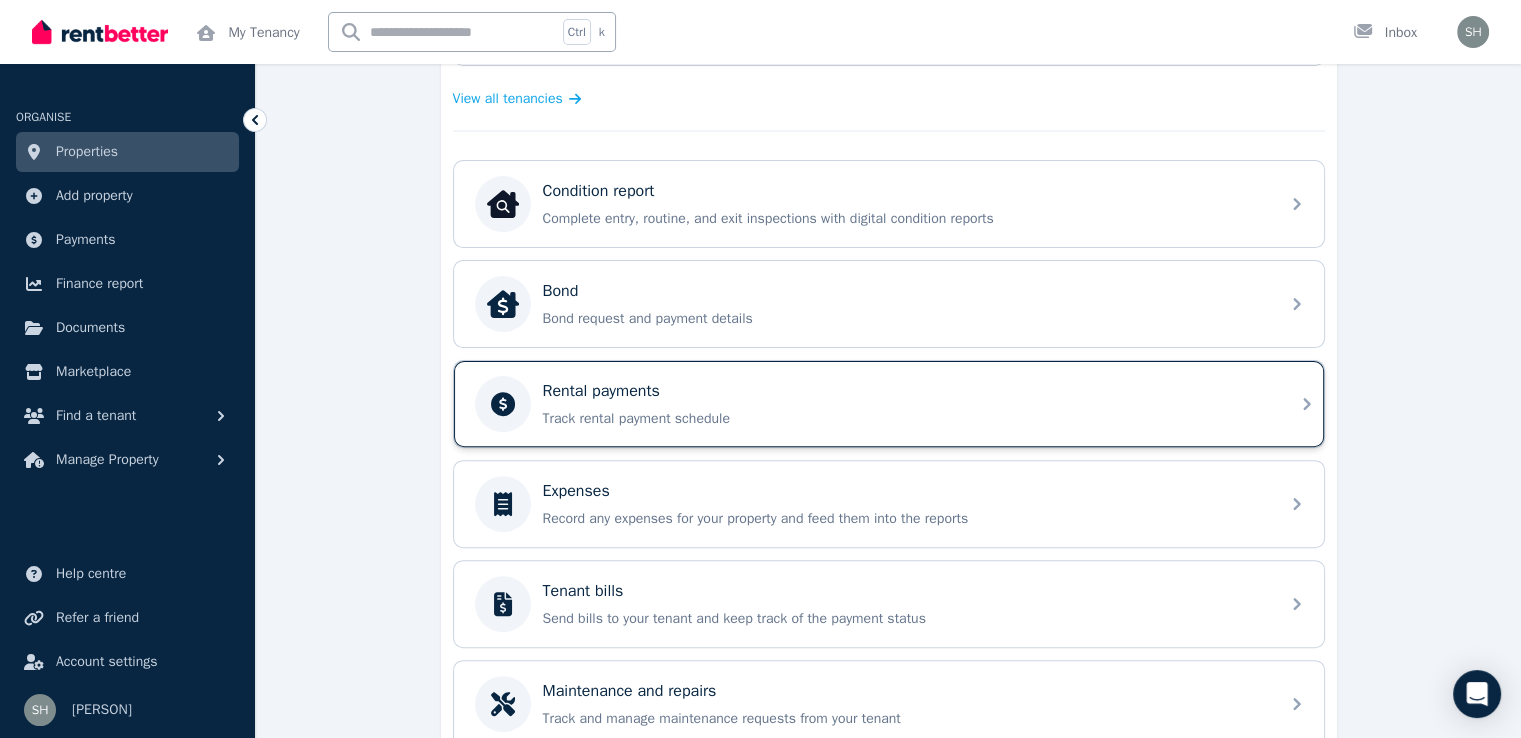 click on "Rental payments" at bounding box center [905, 391] 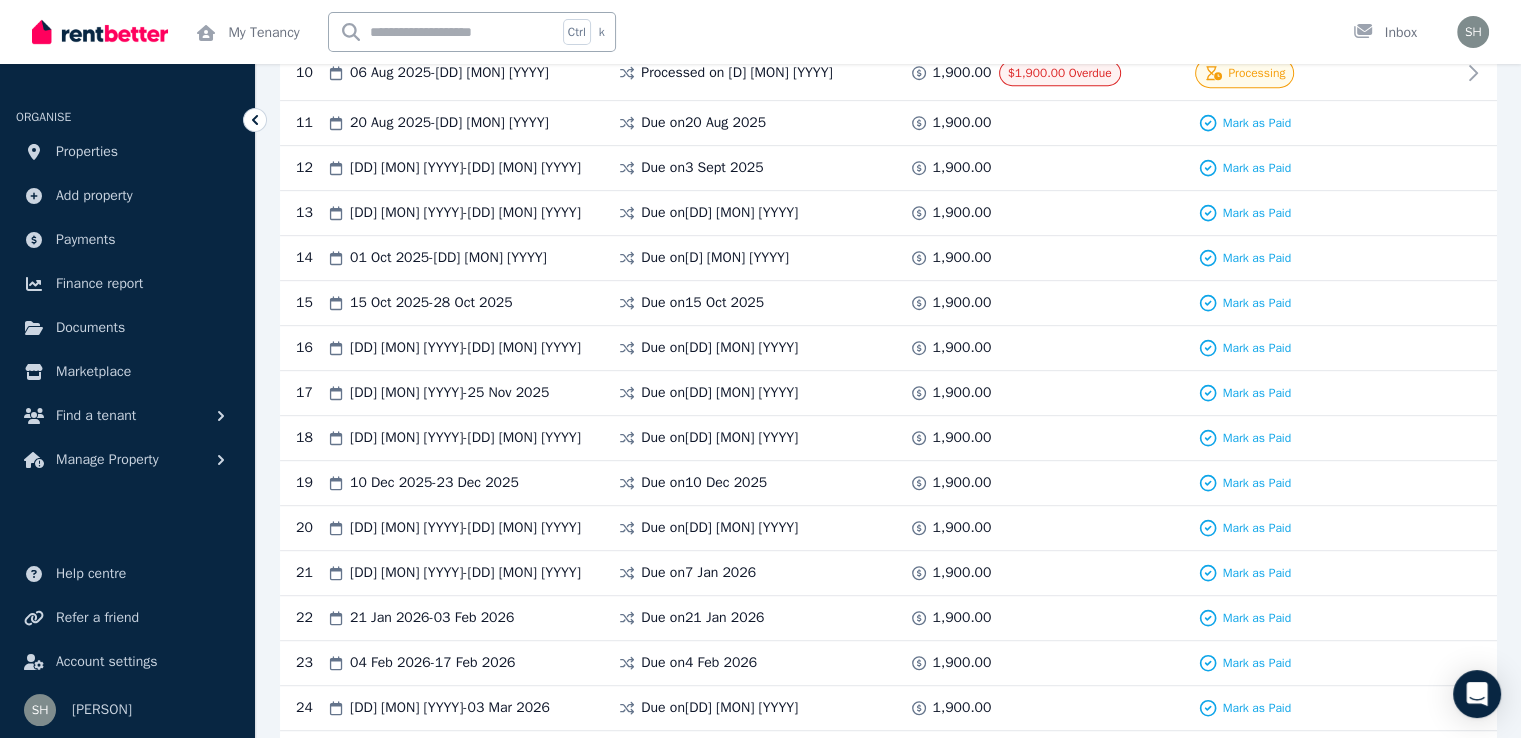 scroll, scrollTop: 940, scrollLeft: 0, axis: vertical 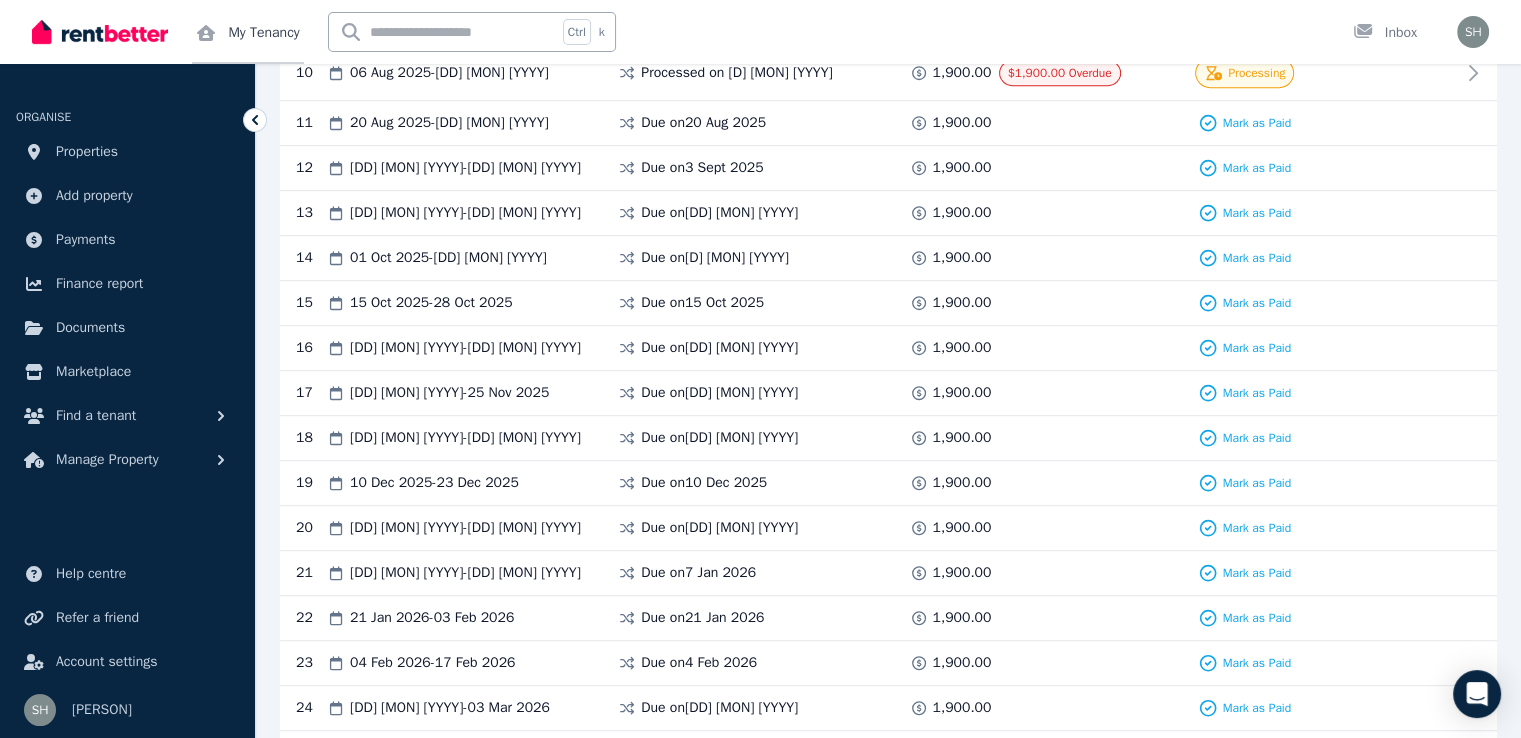 click on "My Tenancy" at bounding box center (247, 32) 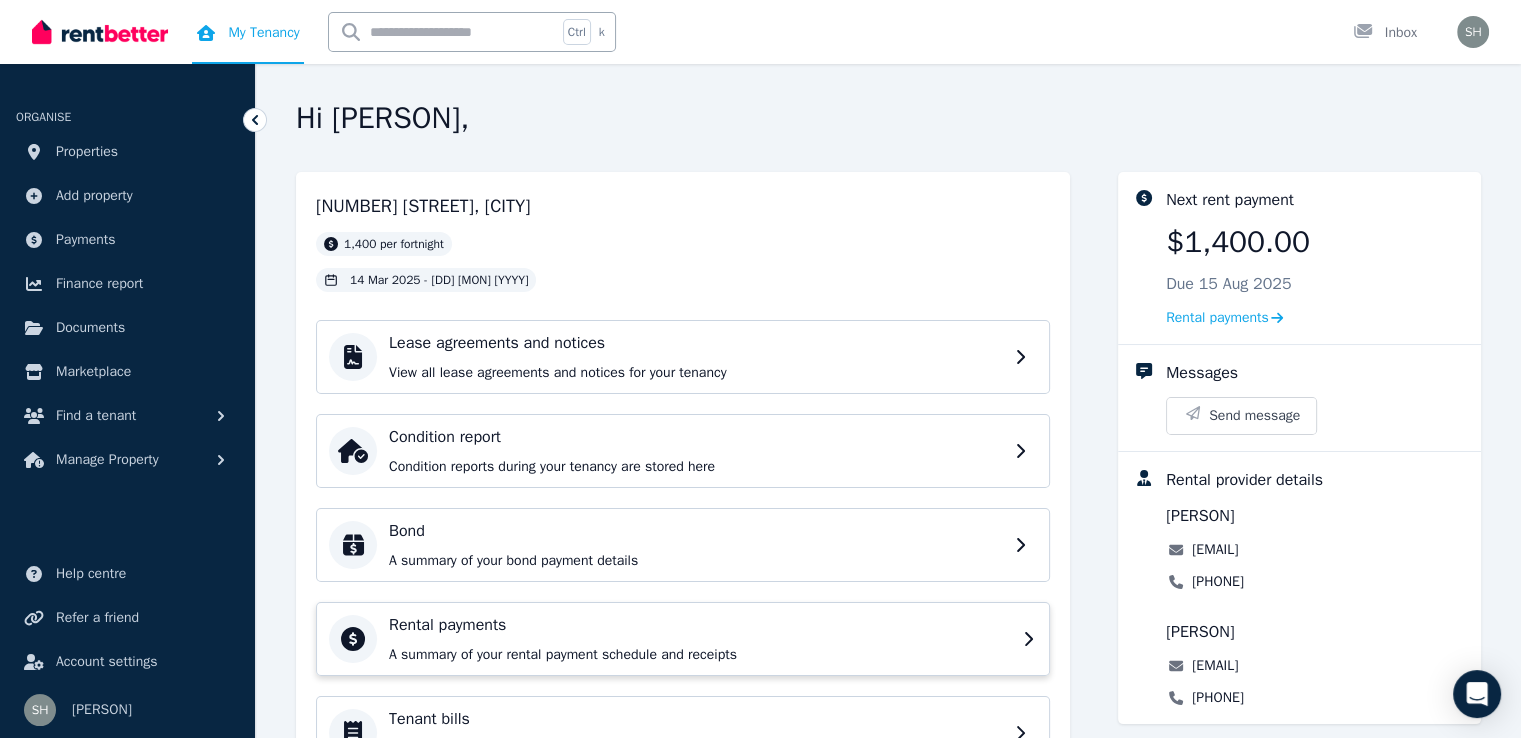 click on "A summary of your rental payment schedule and receipts" at bounding box center [700, 655] 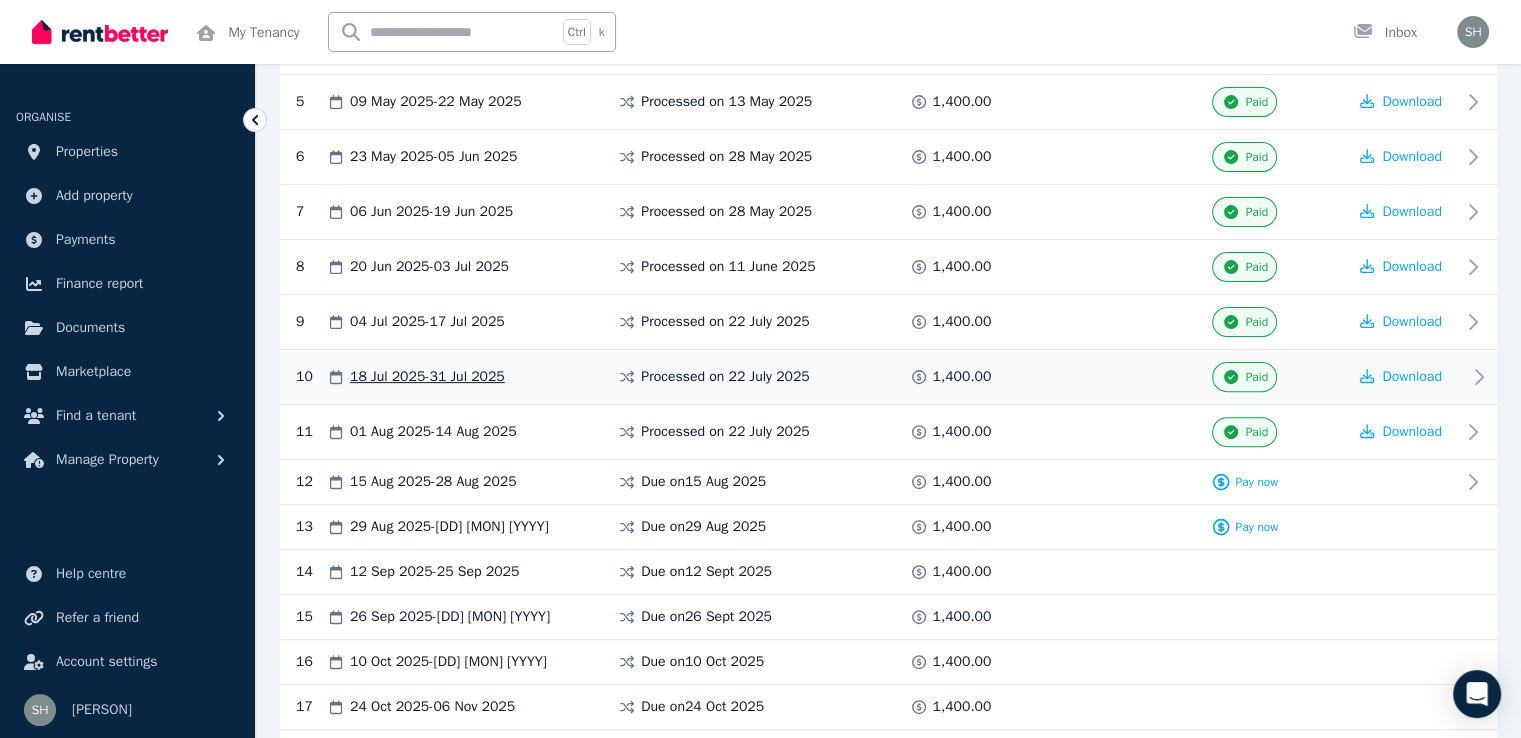 scroll, scrollTop: 580, scrollLeft: 0, axis: vertical 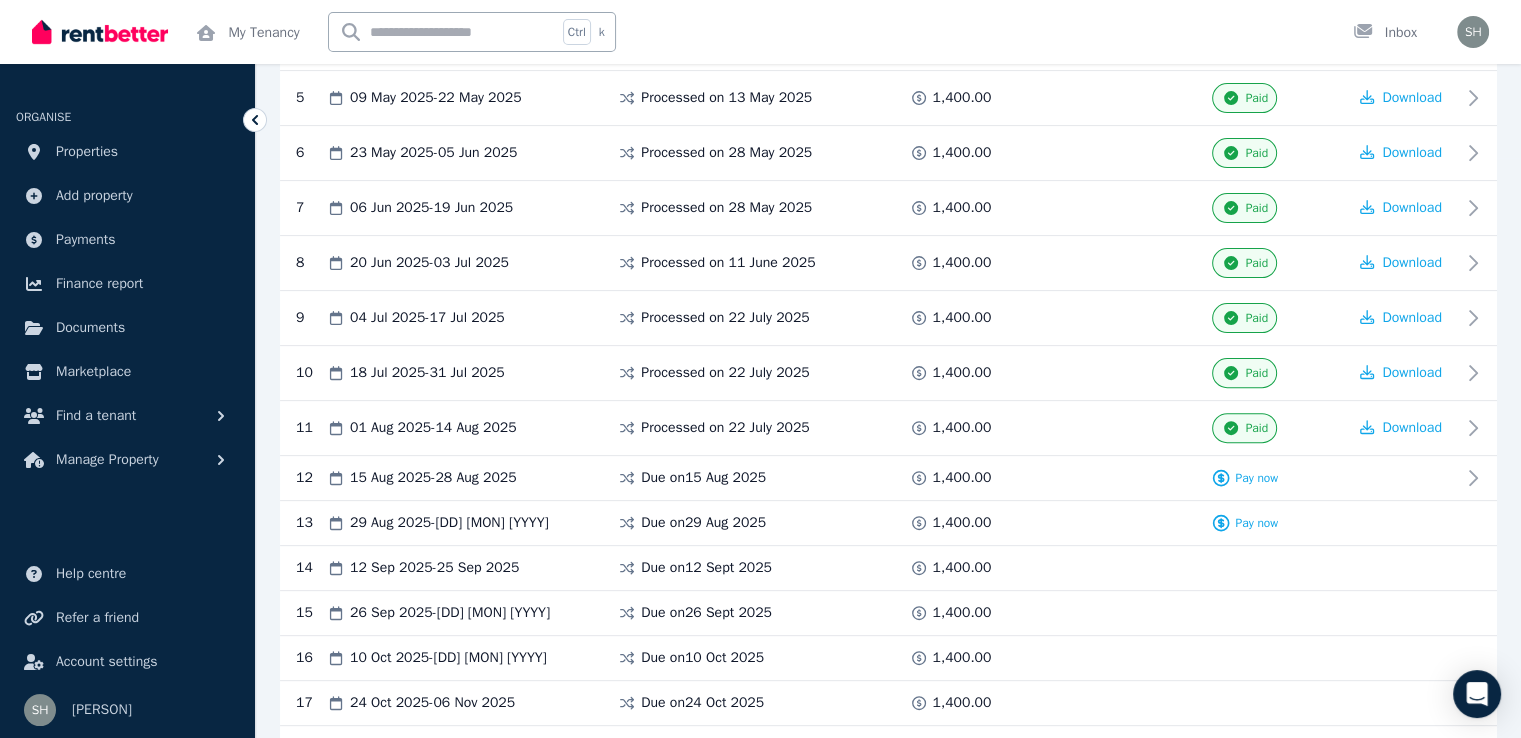 click on "1,400.00" at bounding box center [962, 523] 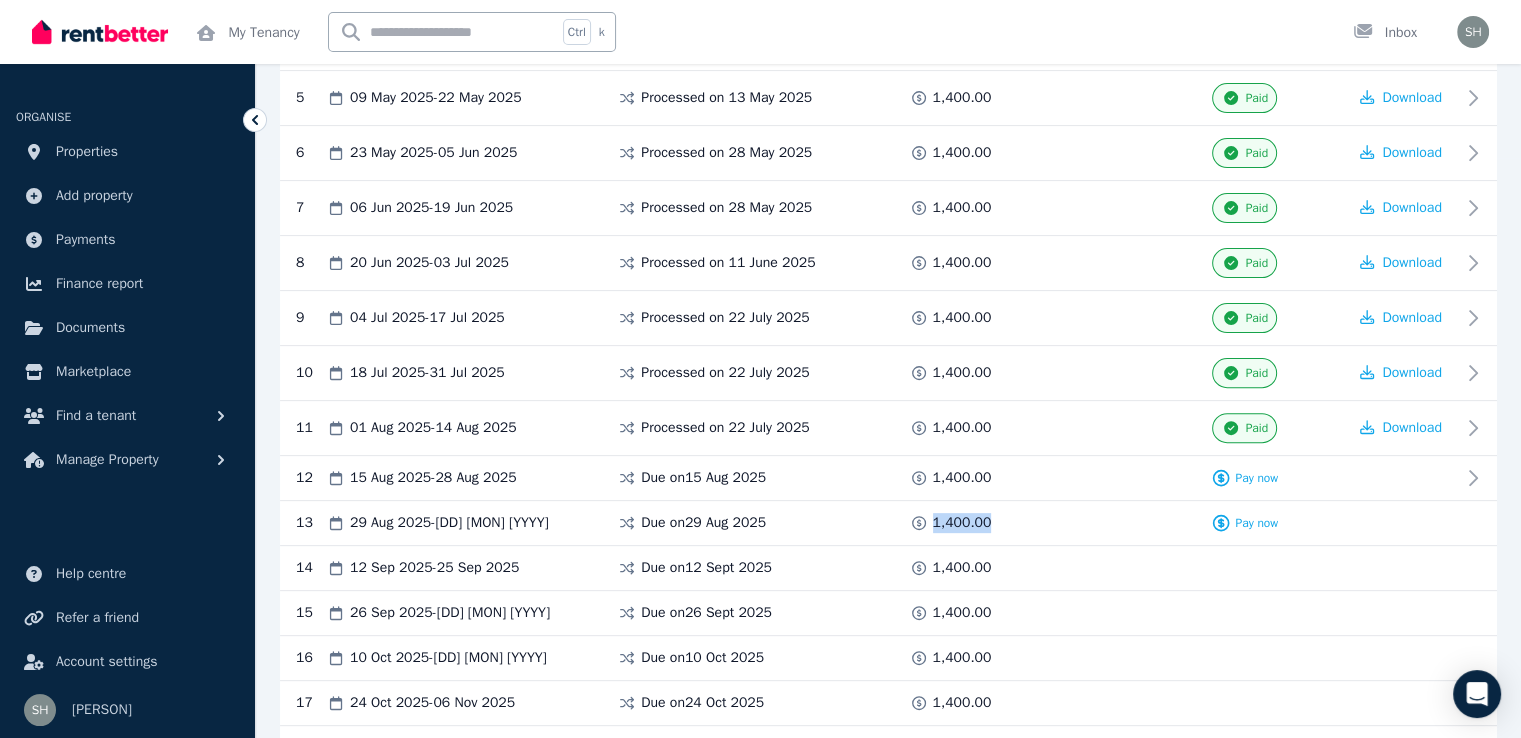 click on "1,400.00" at bounding box center [962, 523] 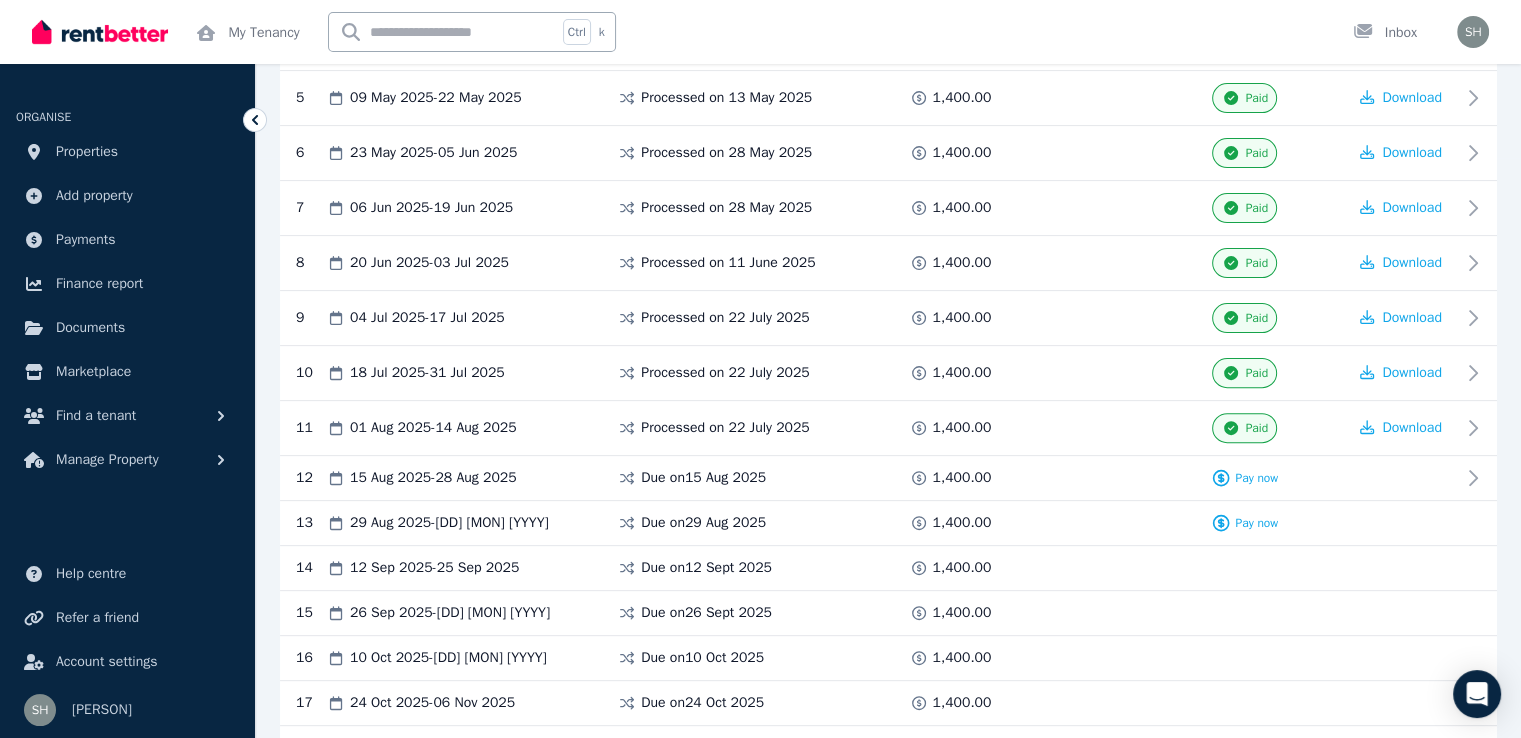 click on "14 12 Sep 2025  -  25 Sep 2025 Due on  12 Sept 2025 1,400.00" at bounding box center [888, 568] 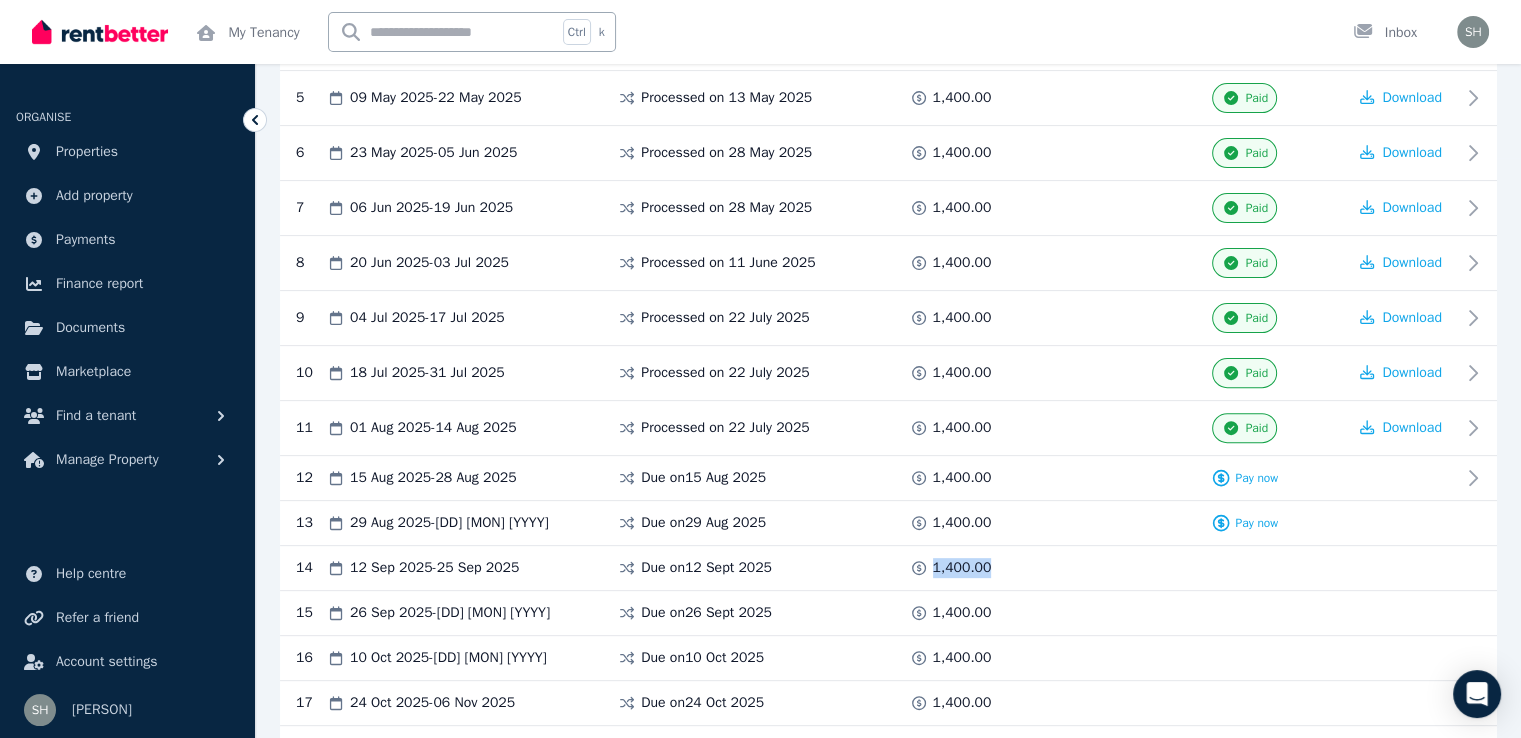 click on "14 12 Sep 2025  -  25 Sep 2025 Due on  12 Sept 2025 1,400.00" at bounding box center [888, 568] 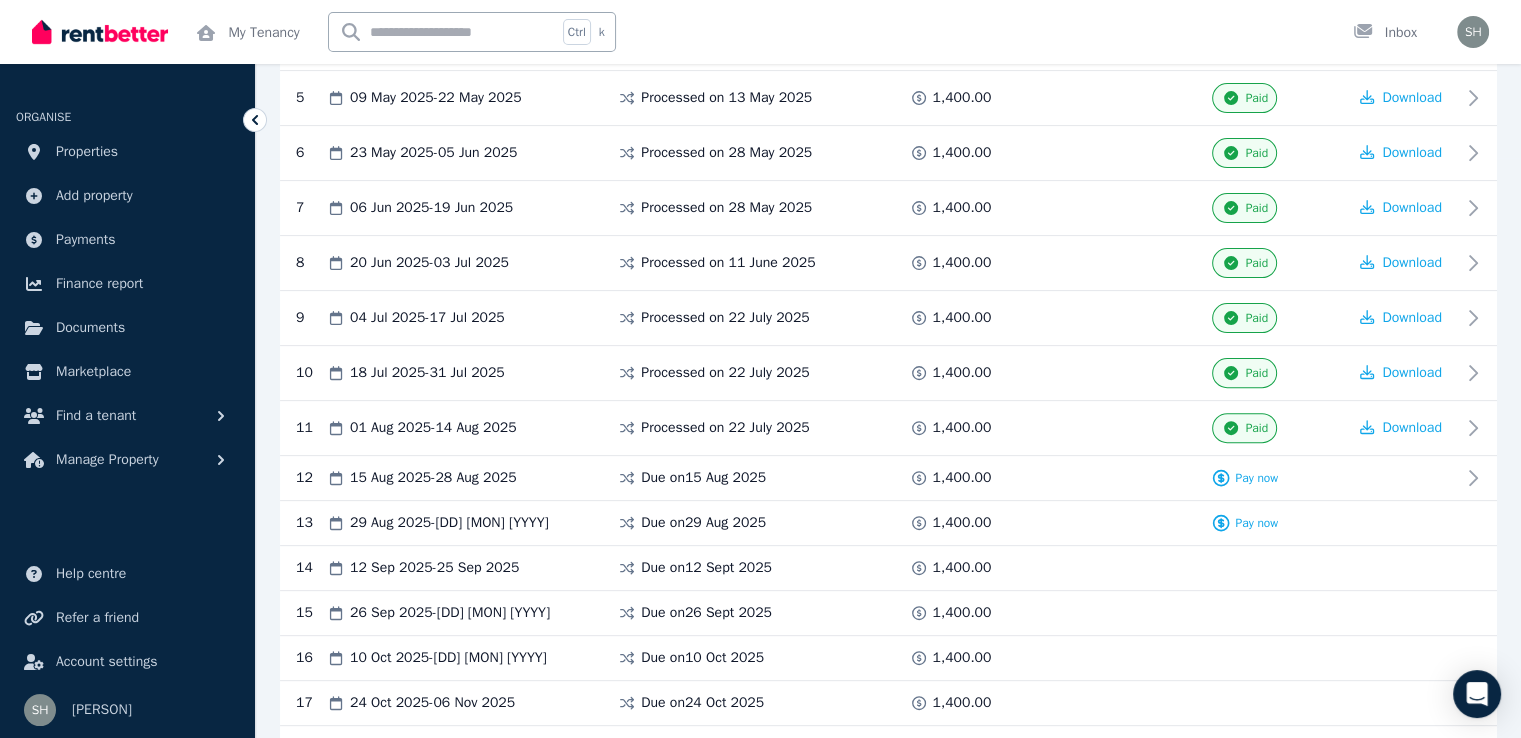 click at bounding box center (1074, 568) 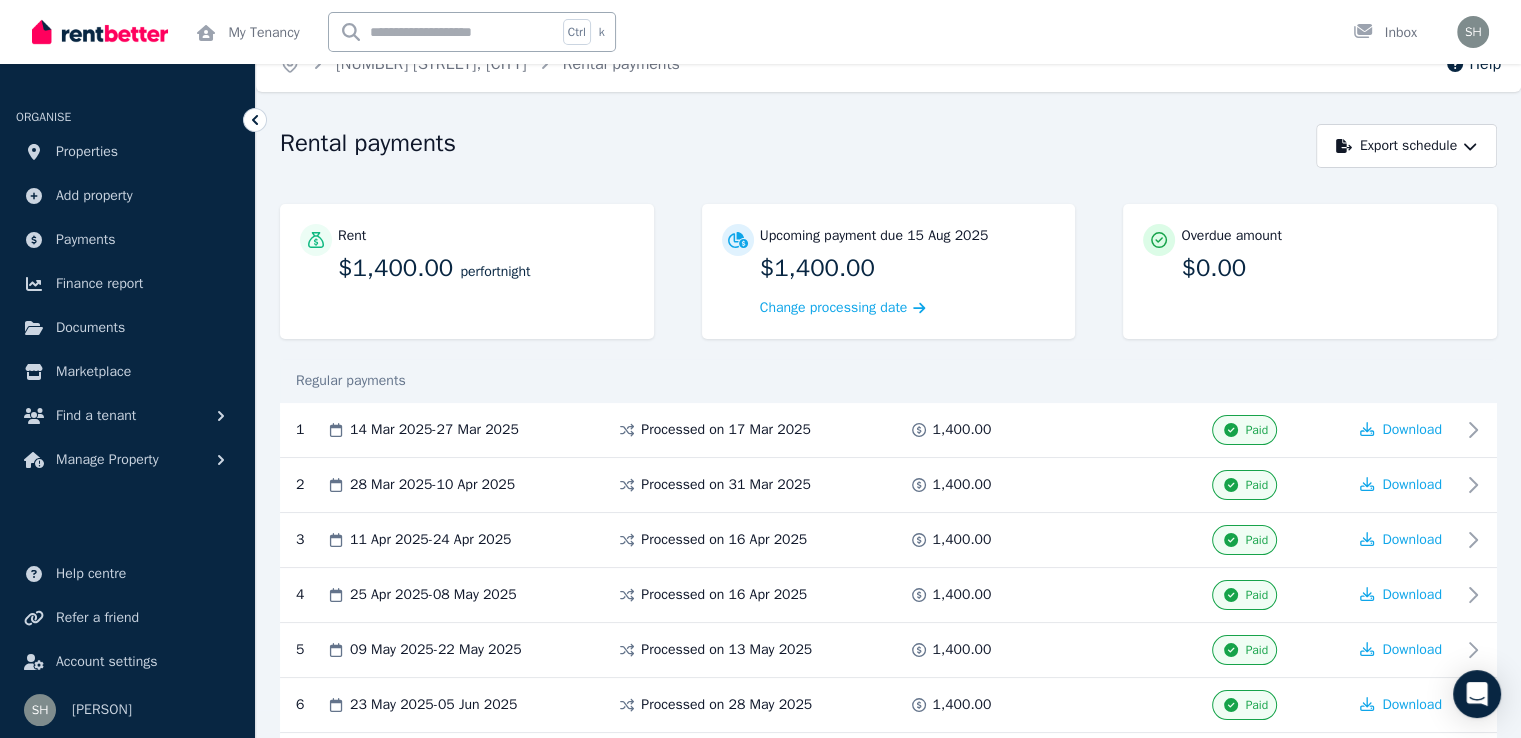 scroll, scrollTop: 0, scrollLeft: 0, axis: both 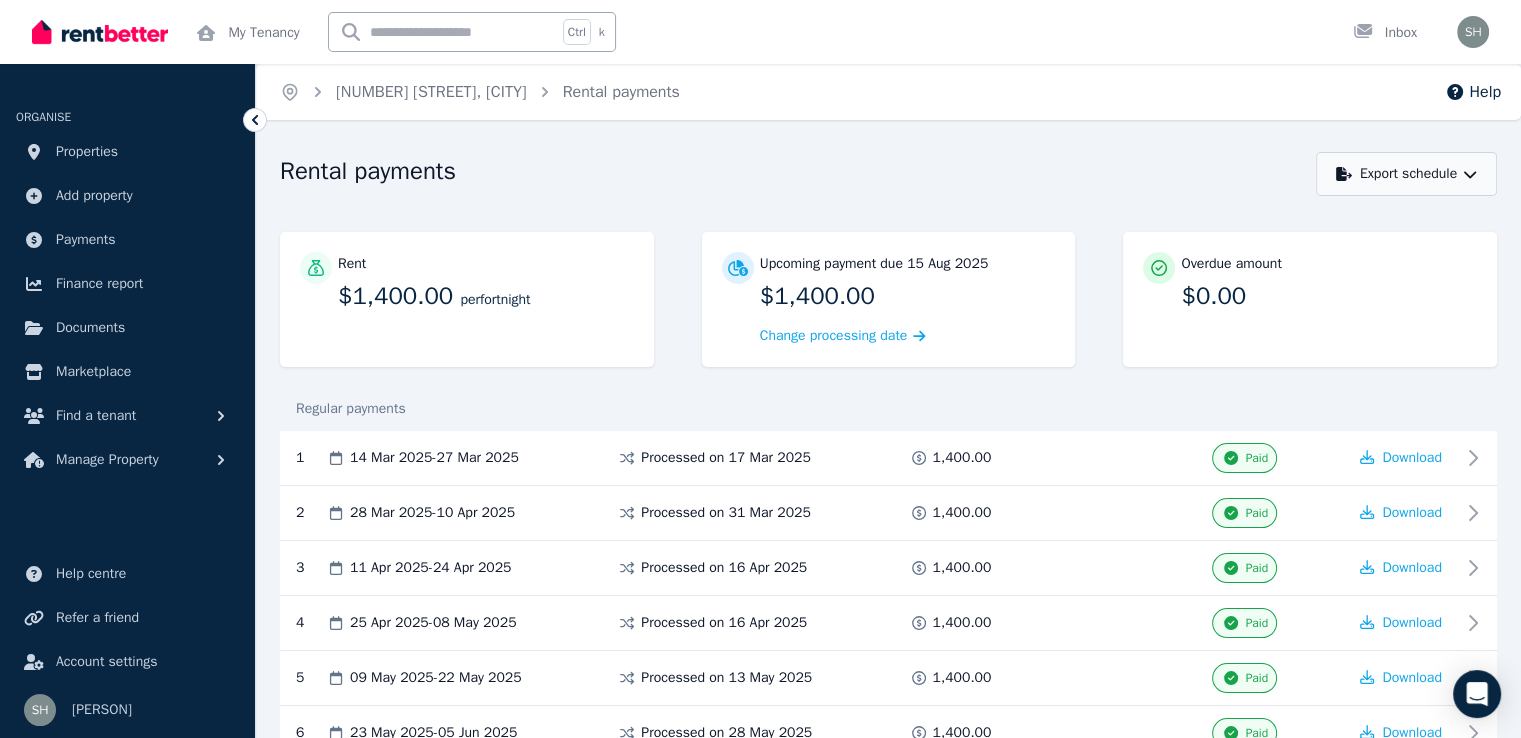 click on "Export schedule" at bounding box center (1406, 174) 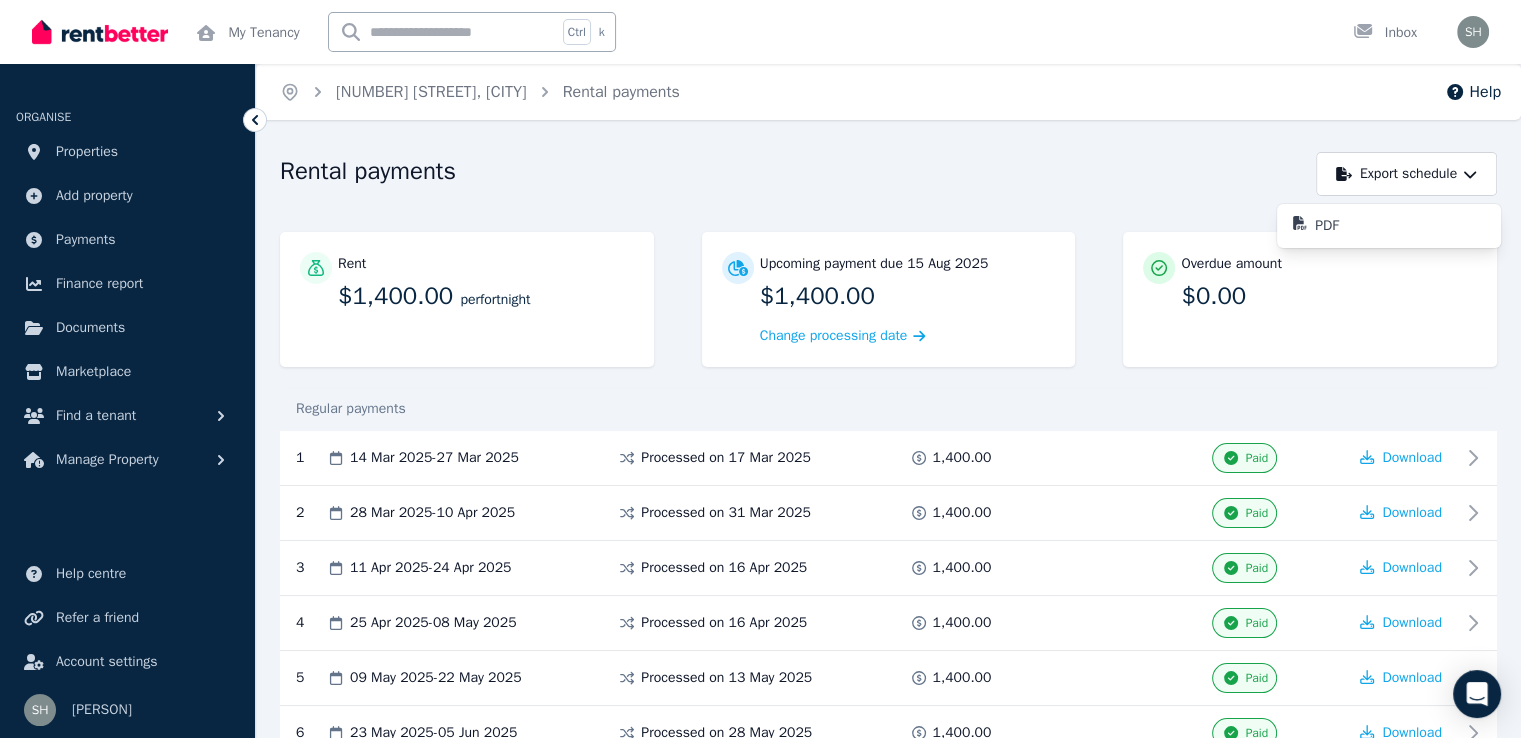 click on "Rental payments" at bounding box center (792, 174) 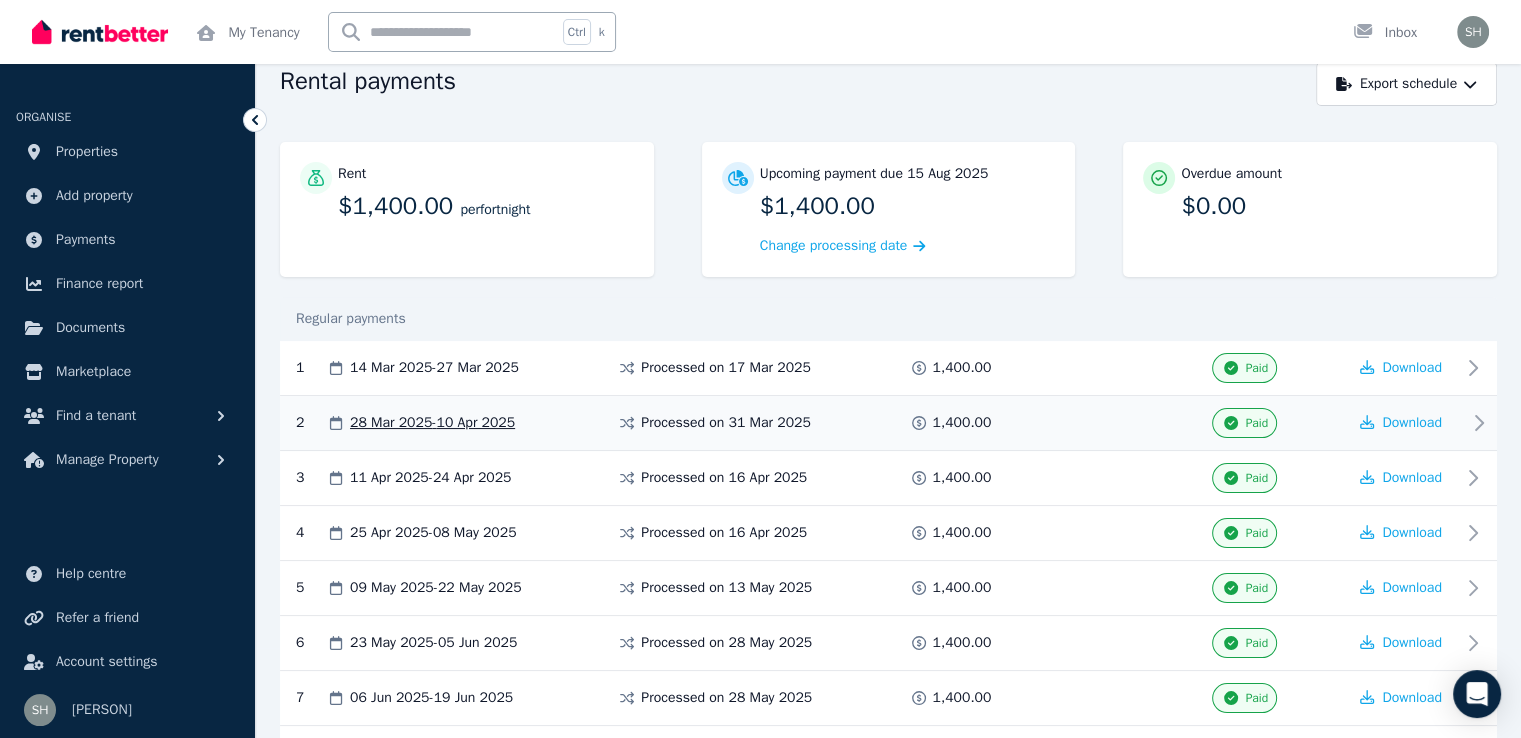scroll, scrollTop: 0, scrollLeft: 0, axis: both 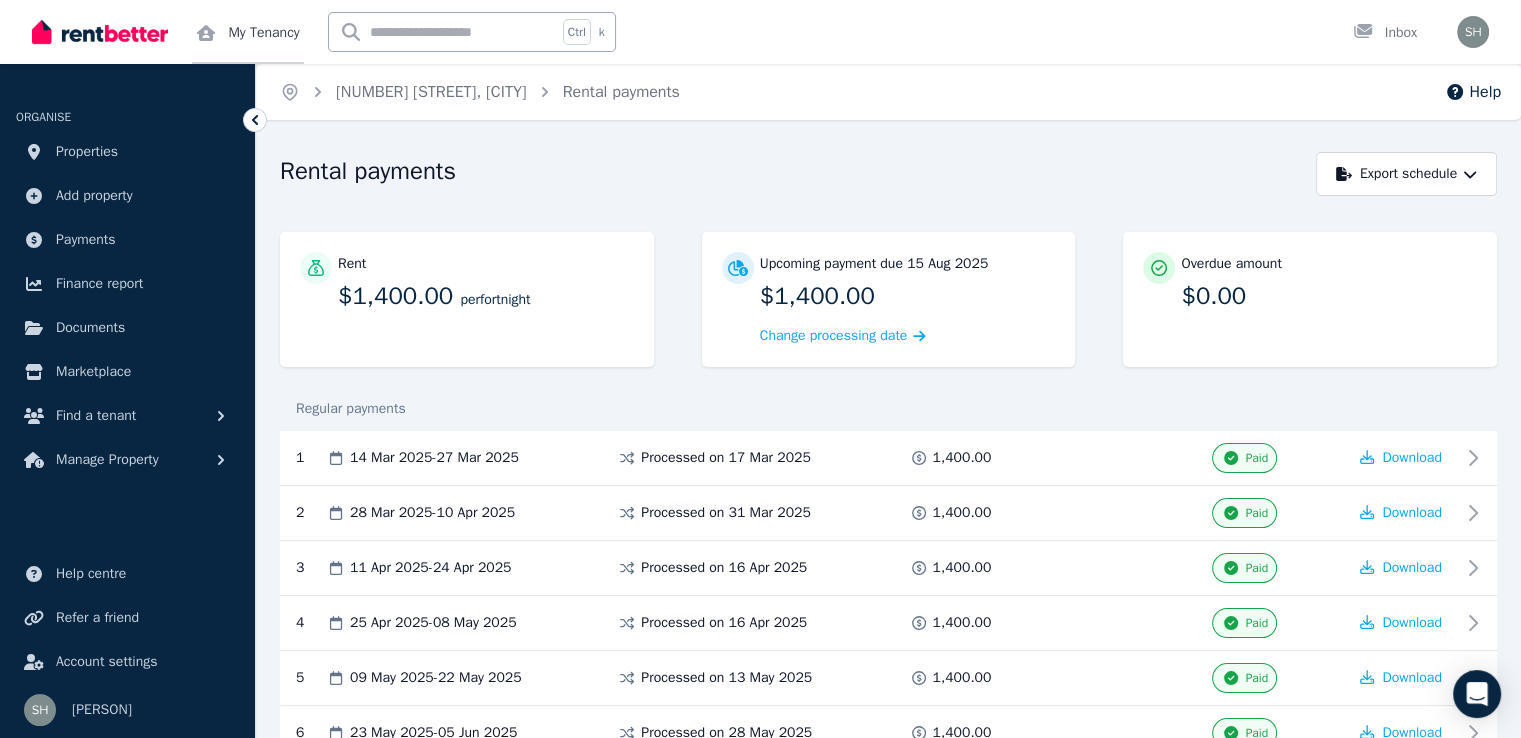 click 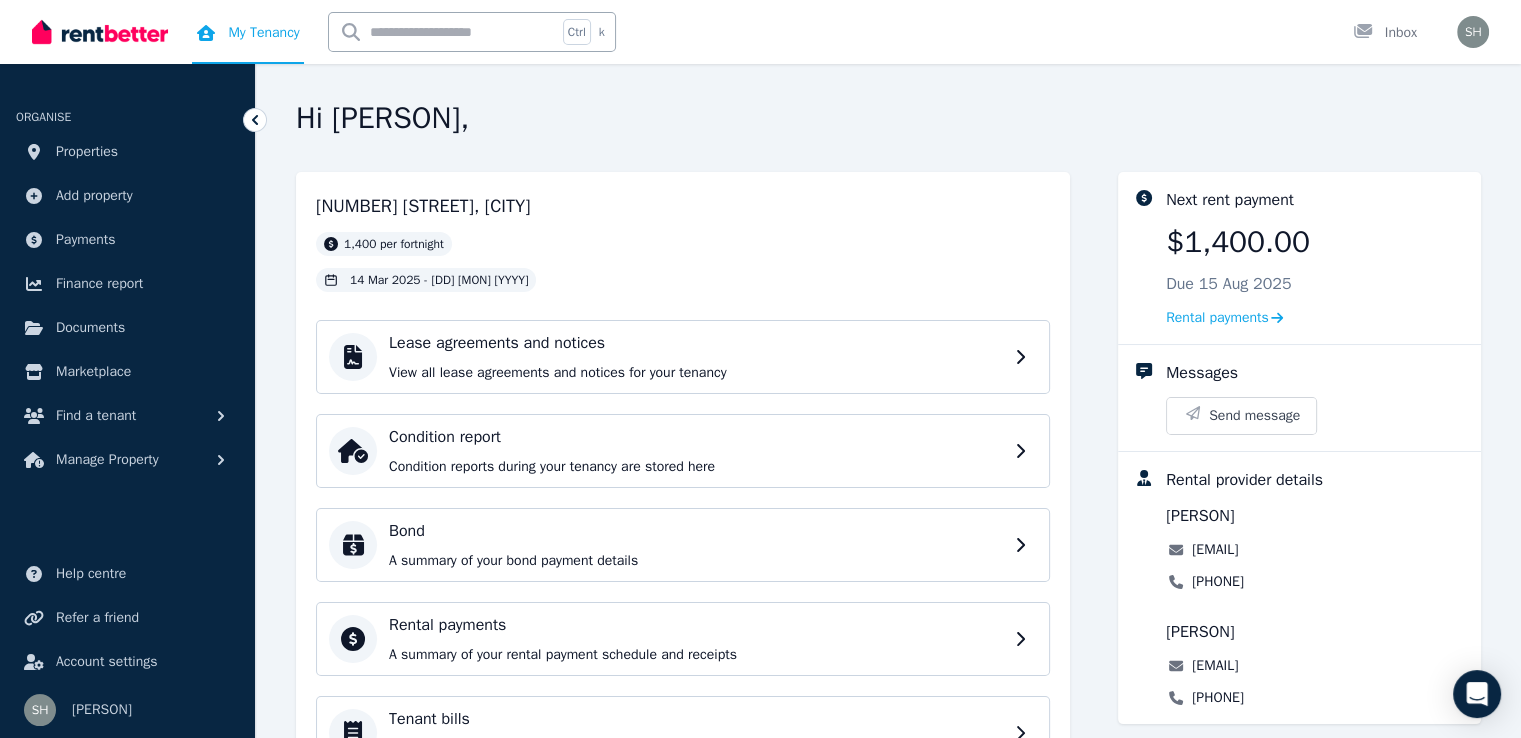 click at bounding box center [100, 32] 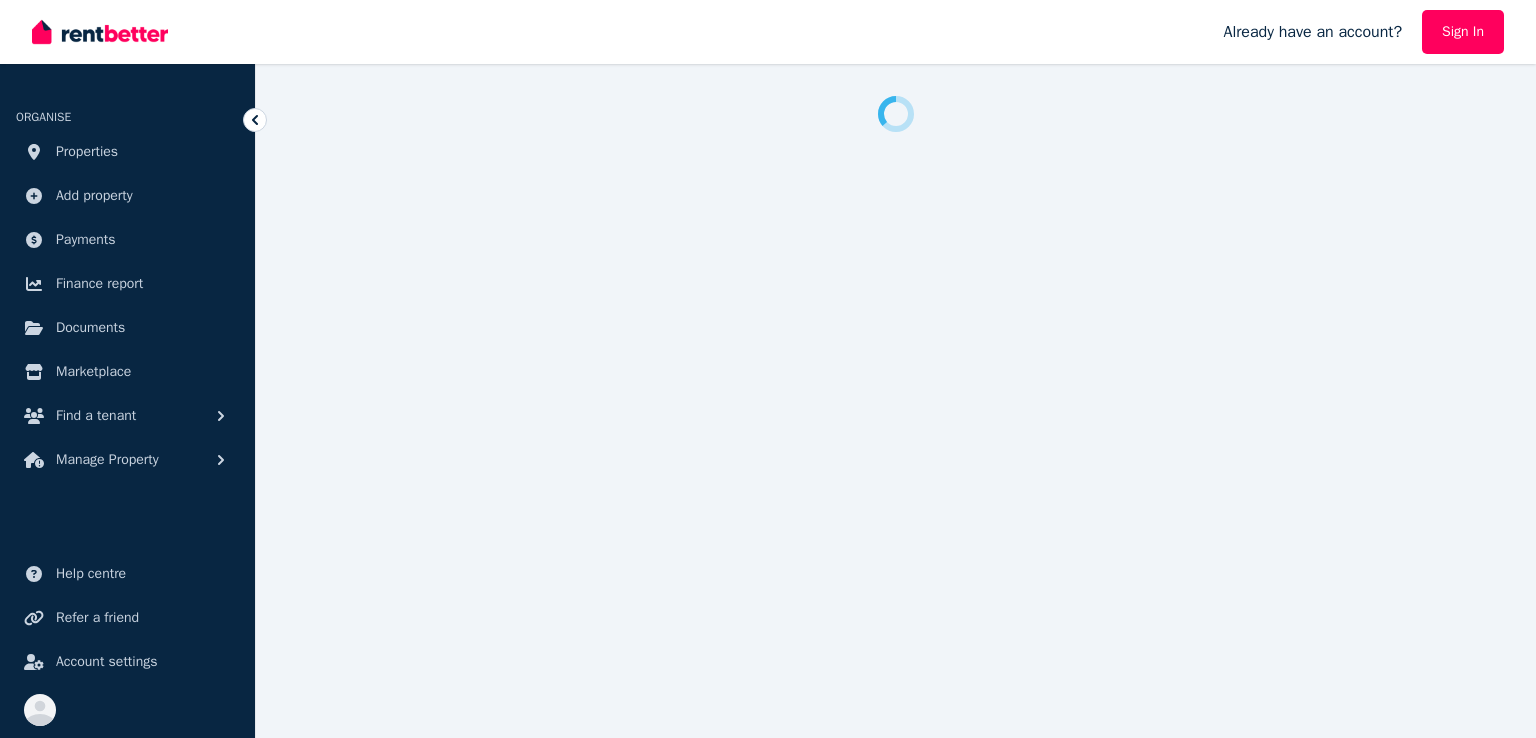 scroll, scrollTop: 0, scrollLeft: 0, axis: both 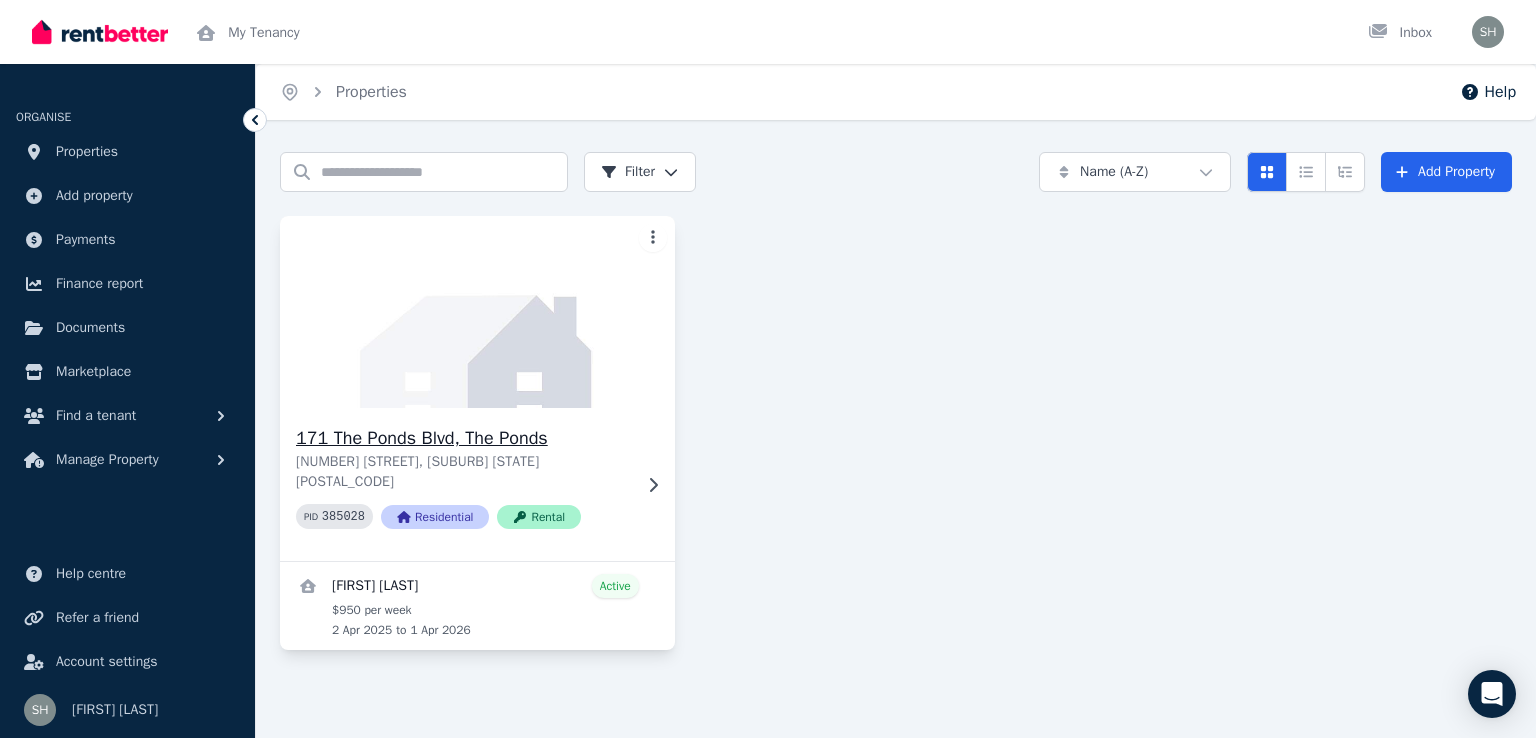 click on "[NUMBER] [STREET], [SUBURB] [STATE] [POSTAL_CODE]" at bounding box center [463, 472] 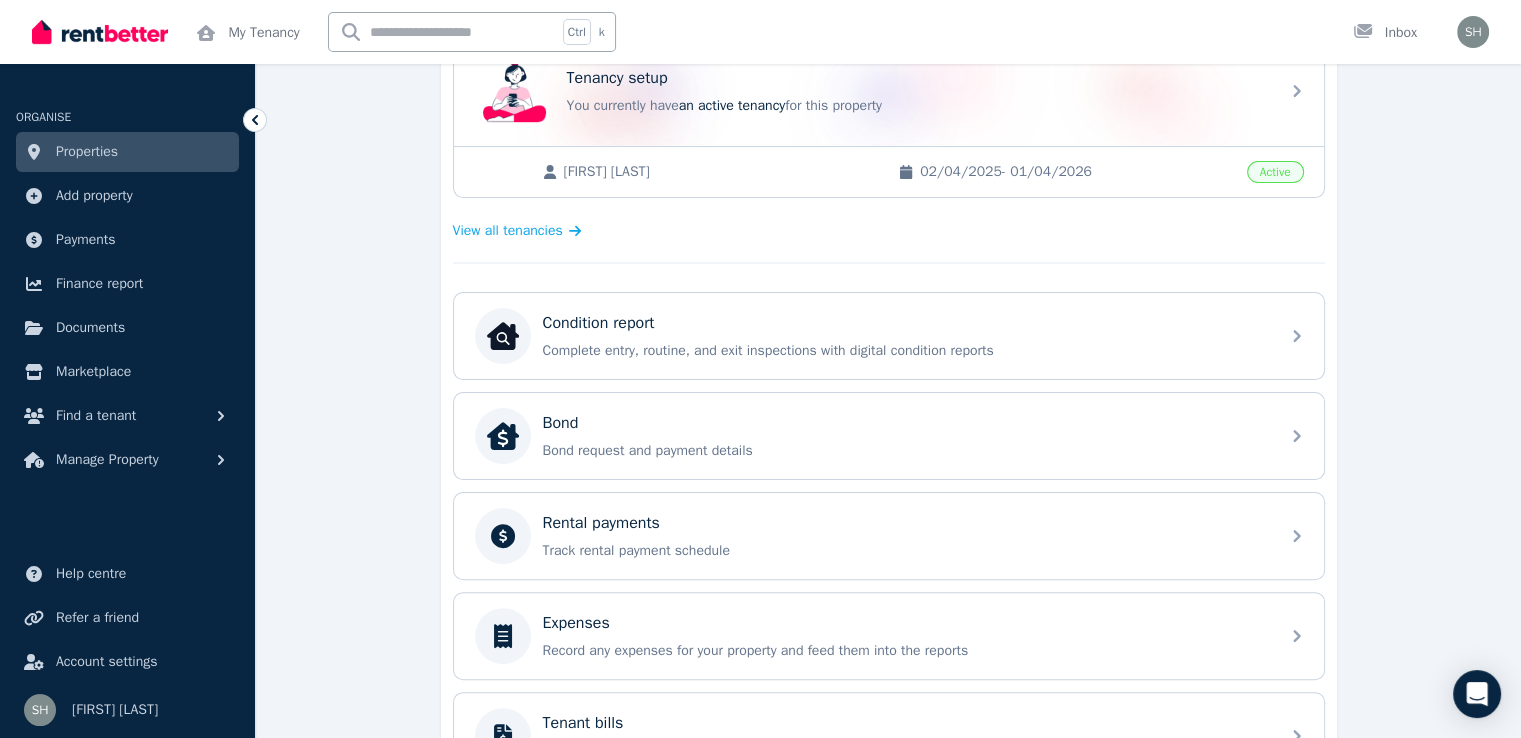 scroll, scrollTop: 458, scrollLeft: 0, axis: vertical 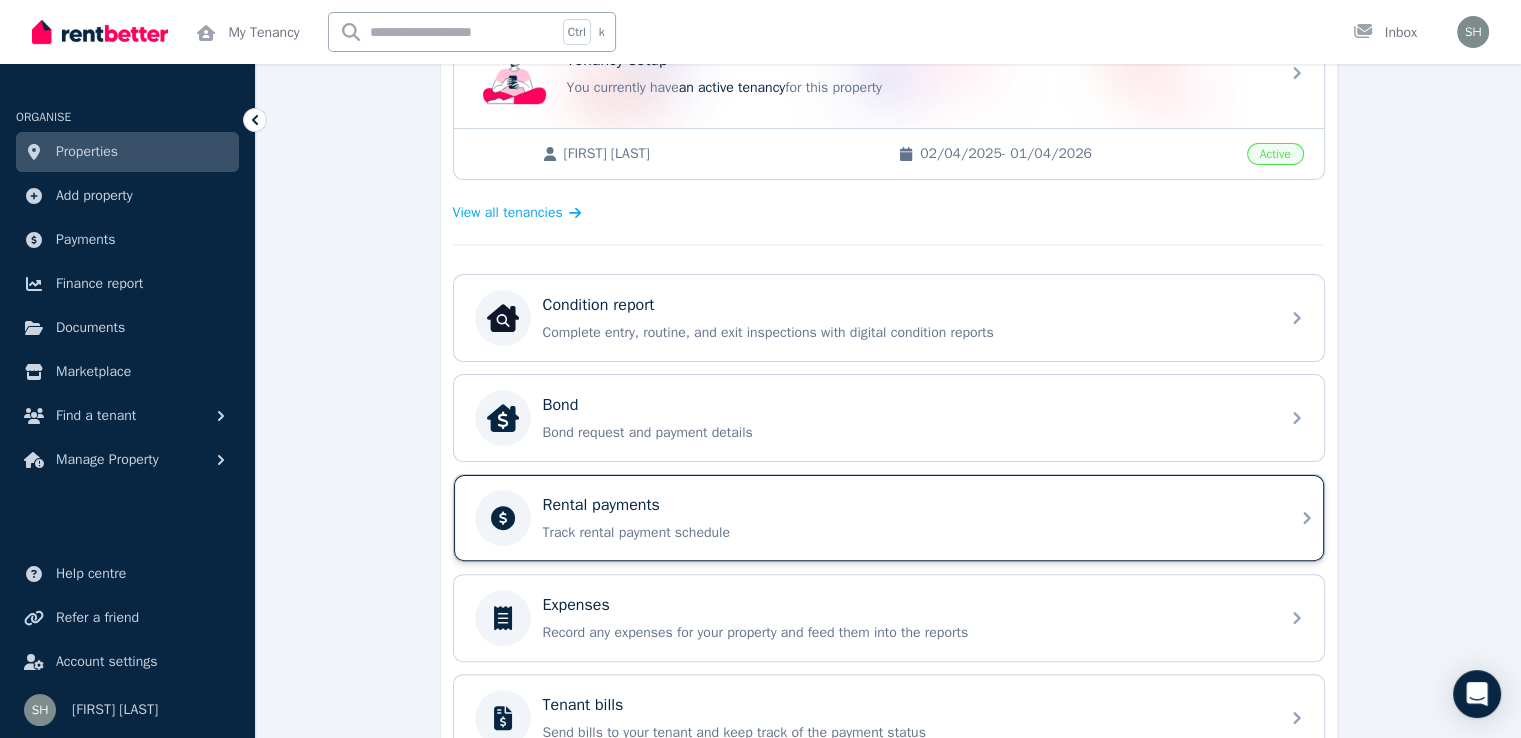 click on "Rental payments Track rental payment schedule" at bounding box center [871, 518] 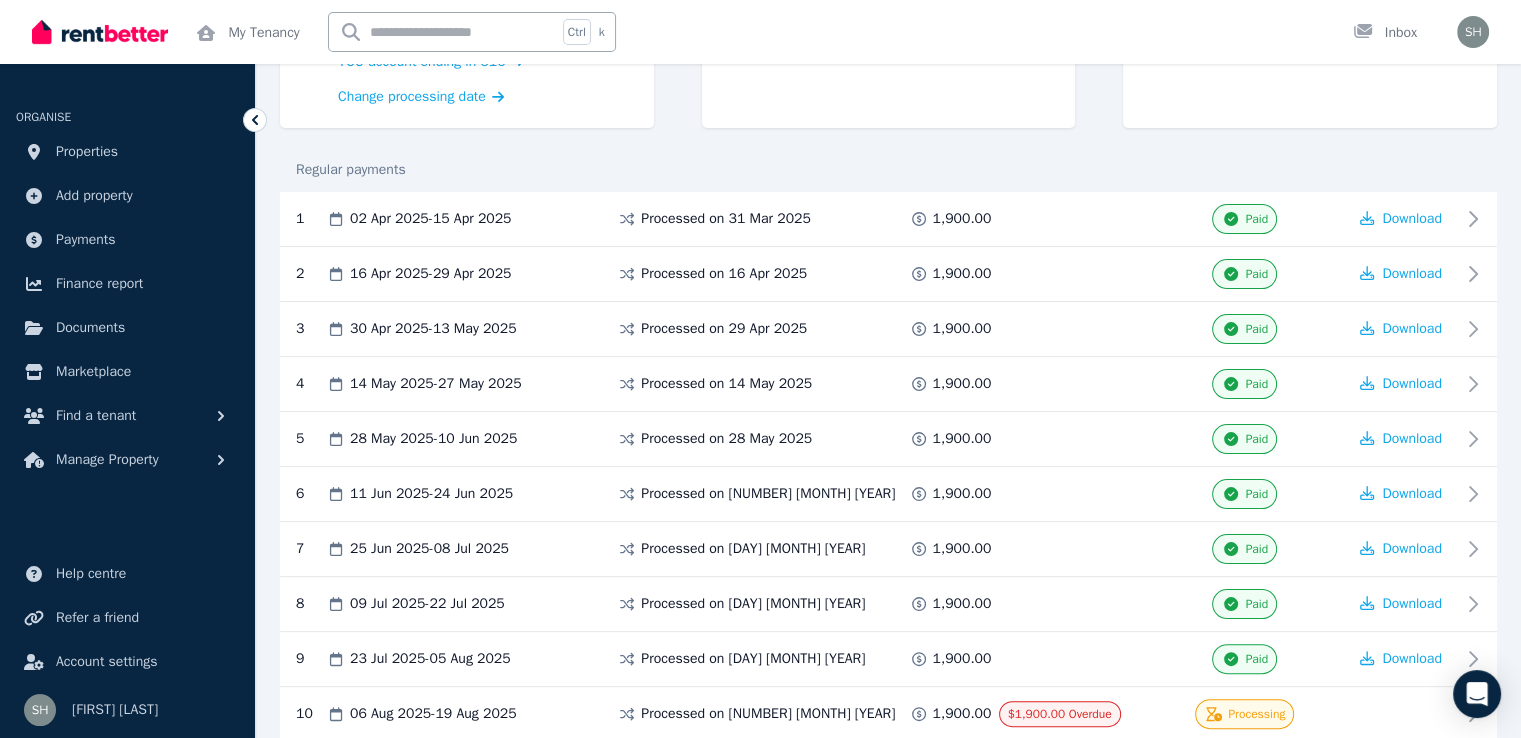 scroll, scrollTop: 0, scrollLeft: 0, axis: both 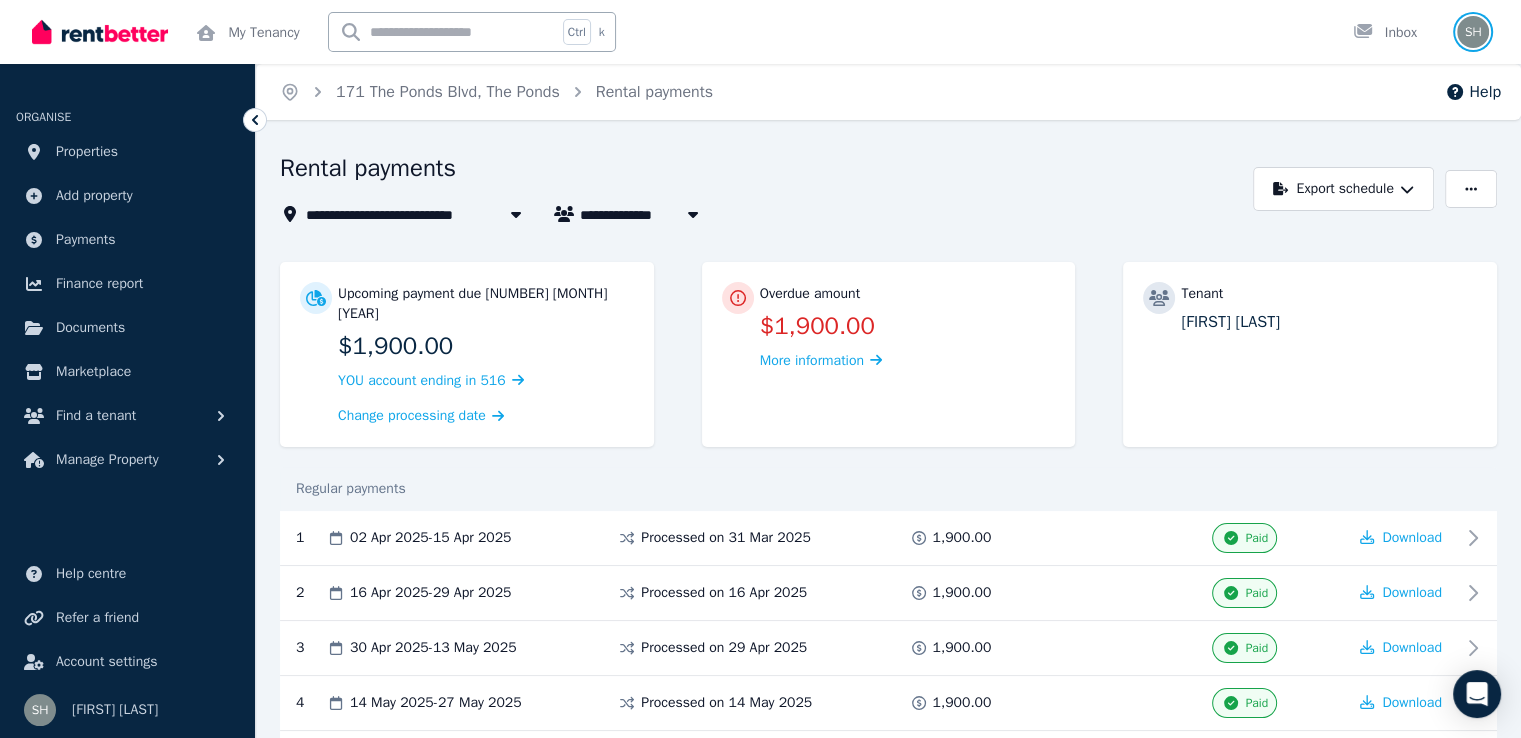 click at bounding box center (1473, 32) 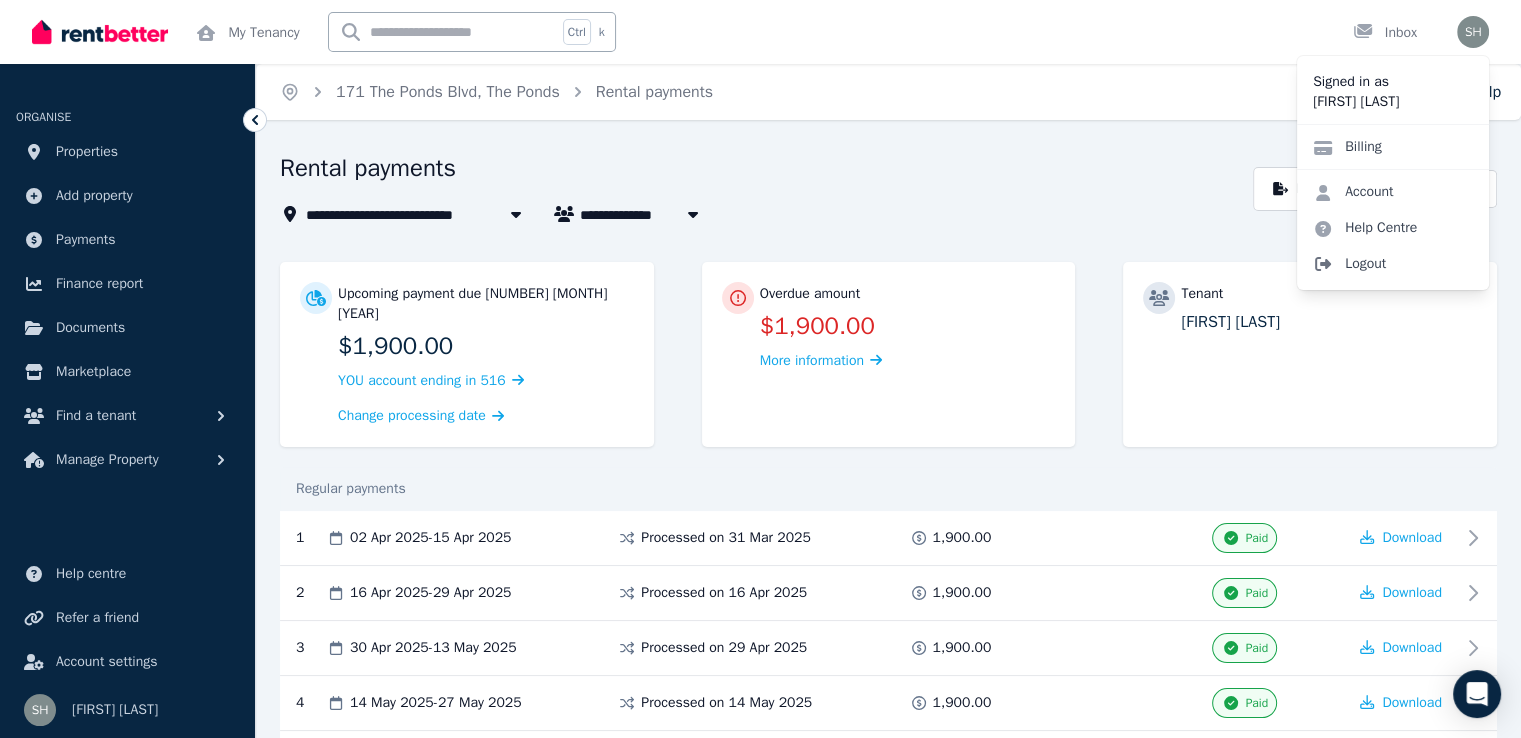 click on "Logout" at bounding box center [1393, 264] 